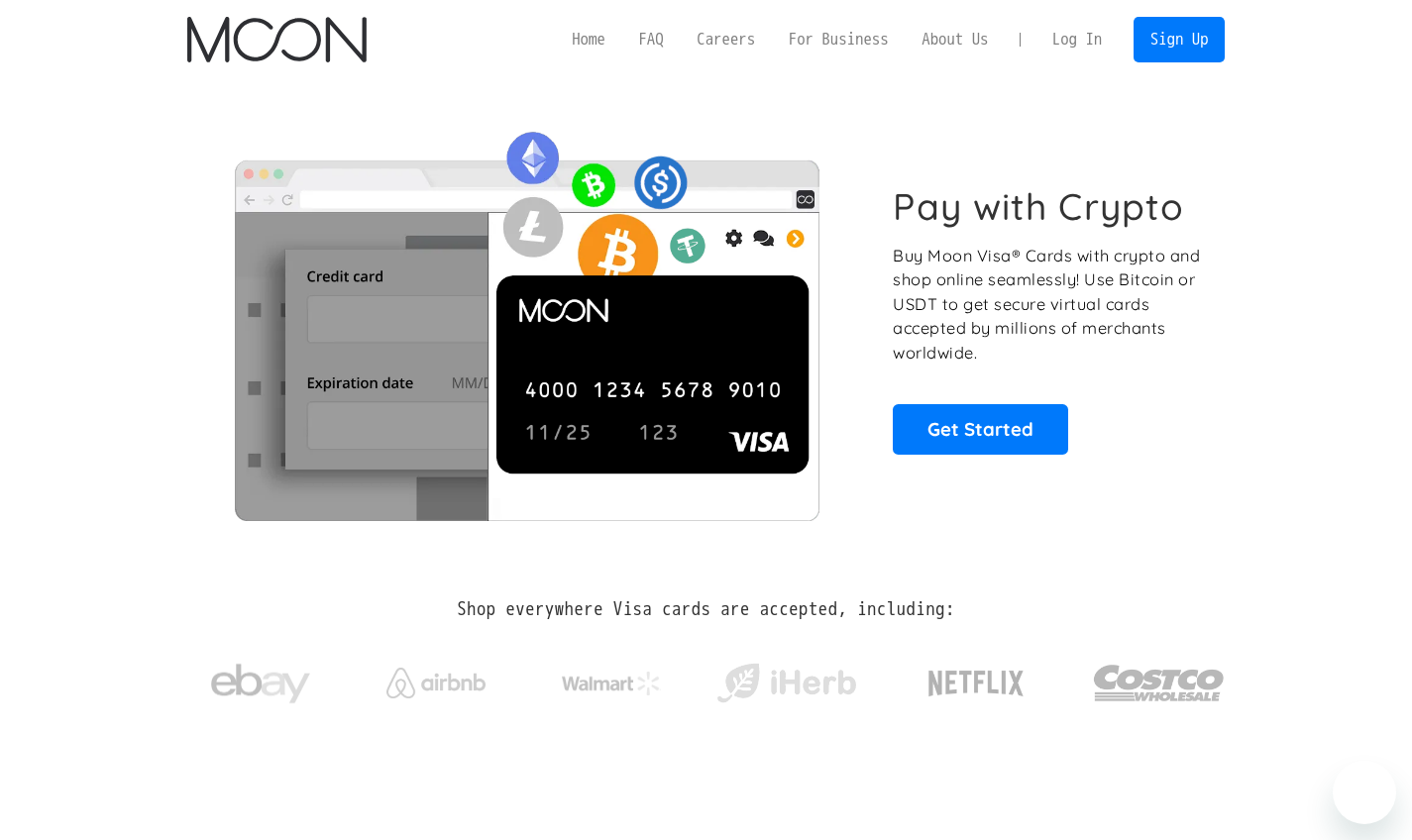 scroll, scrollTop: 0, scrollLeft: 0, axis: both 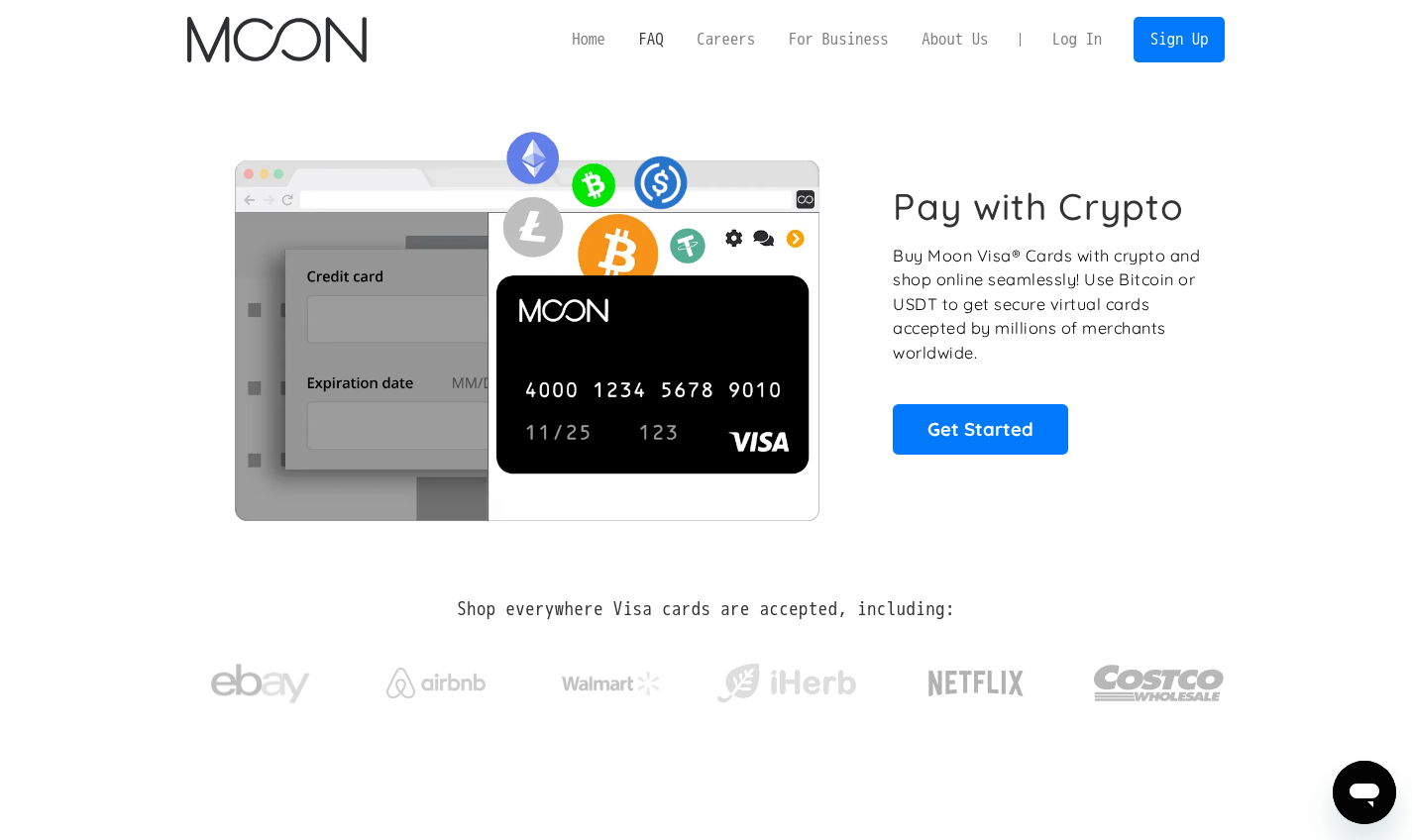click on "FAQ" at bounding box center (651, 39) 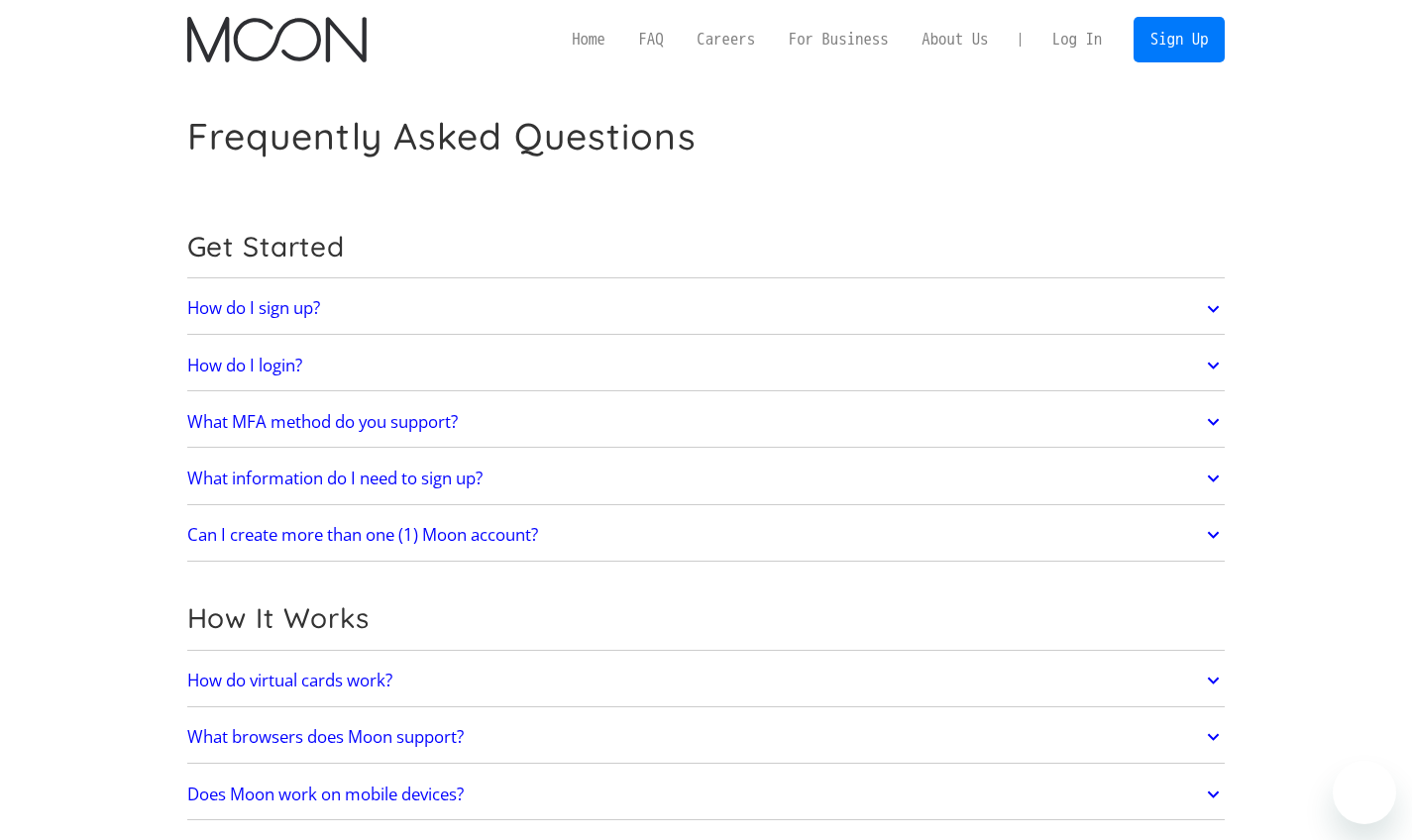 scroll, scrollTop: 0, scrollLeft: 0, axis: both 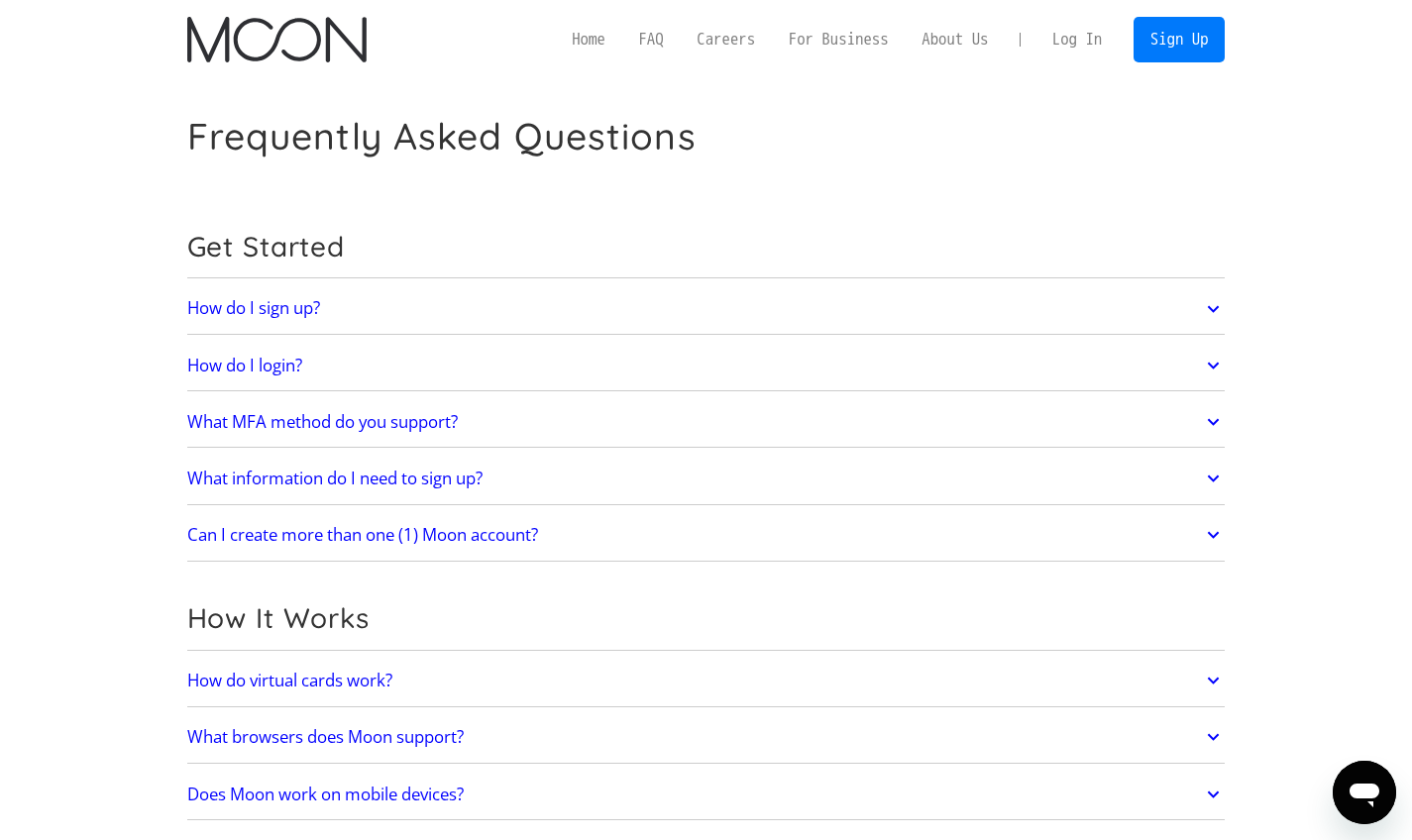 click on "What MFA method do you support?" at bounding box center [706, 422] 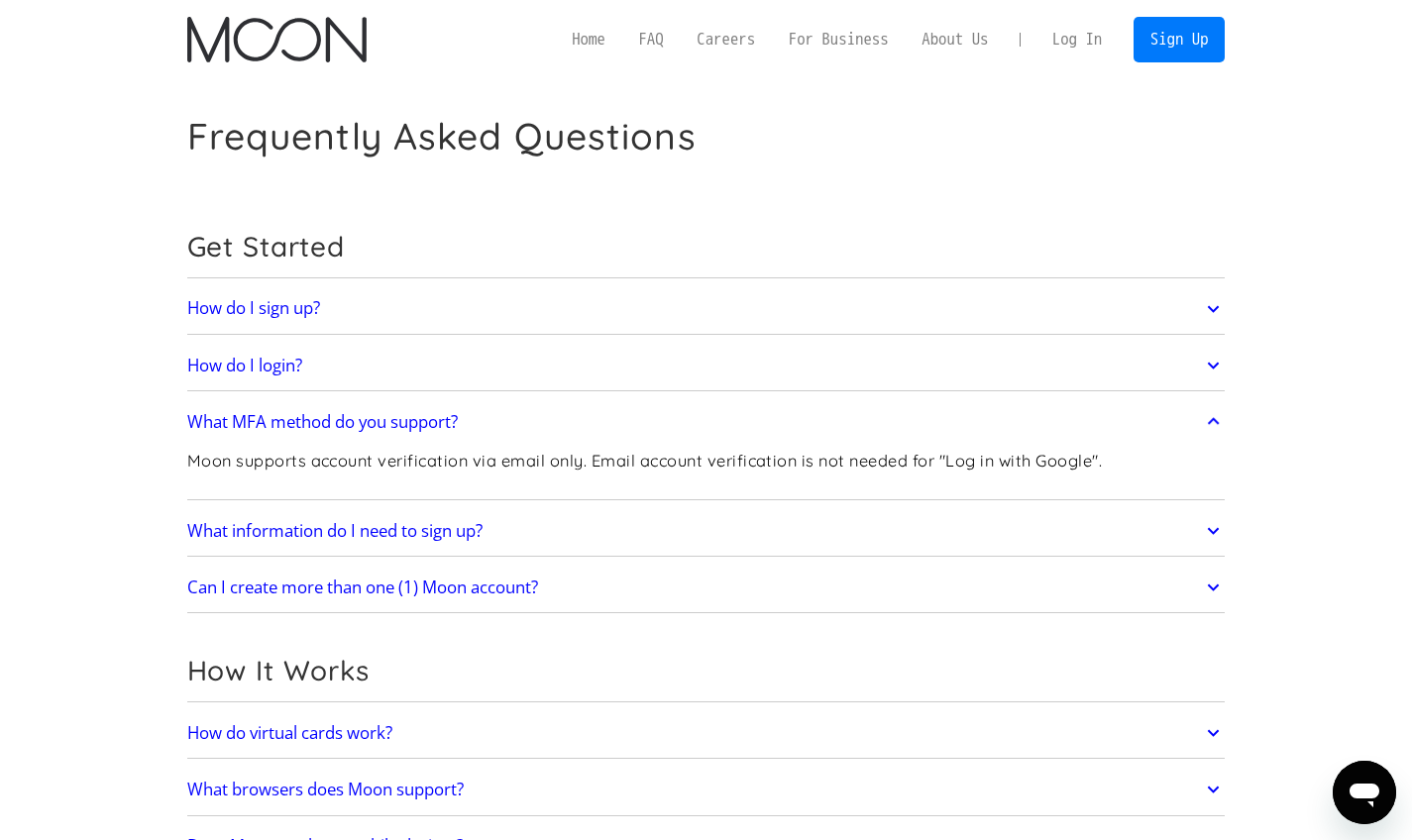 click on "What MFA method do you support?" at bounding box center (706, 422) 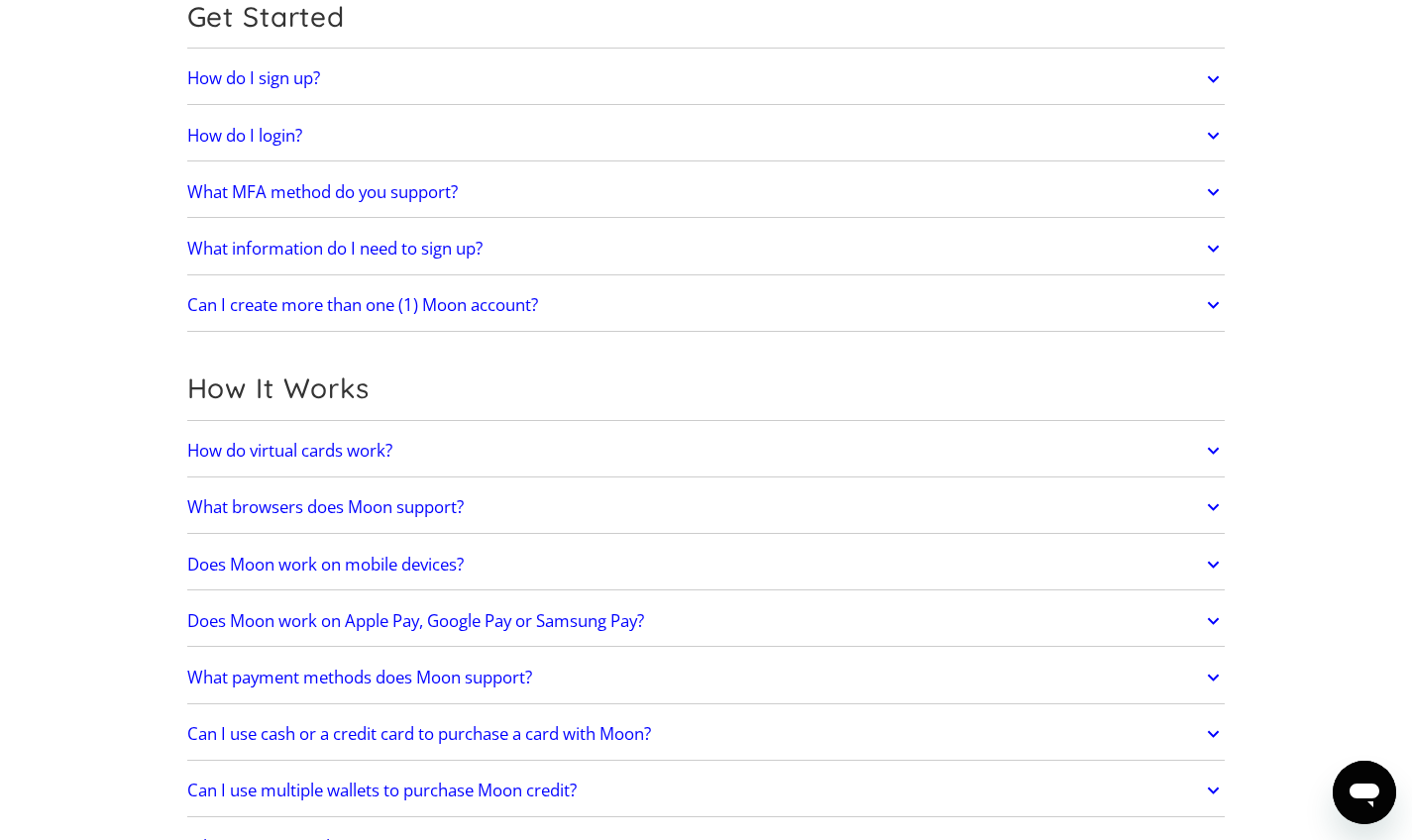 scroll, scrollTop: 299, scrollLeft: 0, axis: vertical 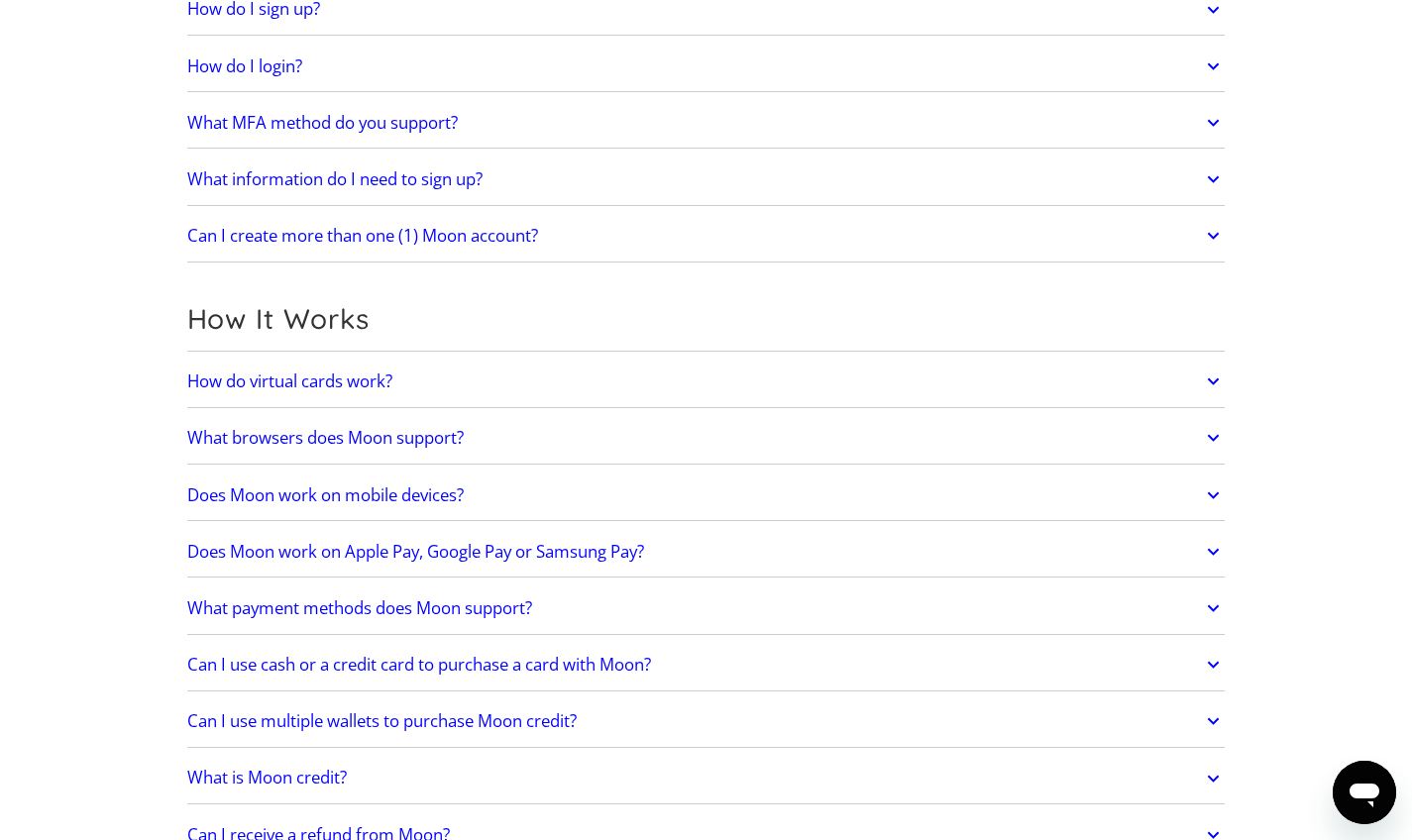 click on "How do virtual cards work?" at bounding box center (706, 381) 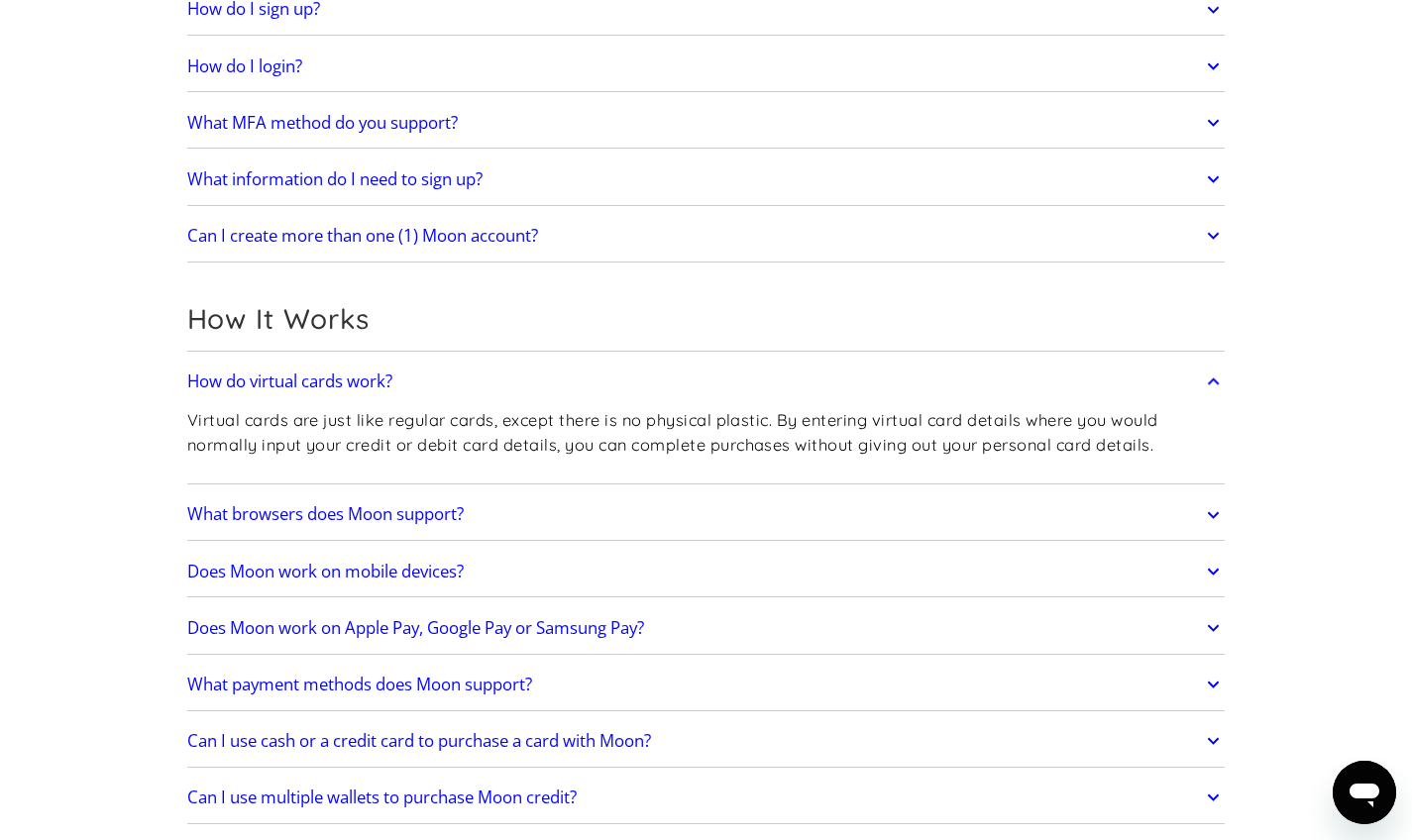 click on "How do virtual cards work?" at bounding box center [706, 381] 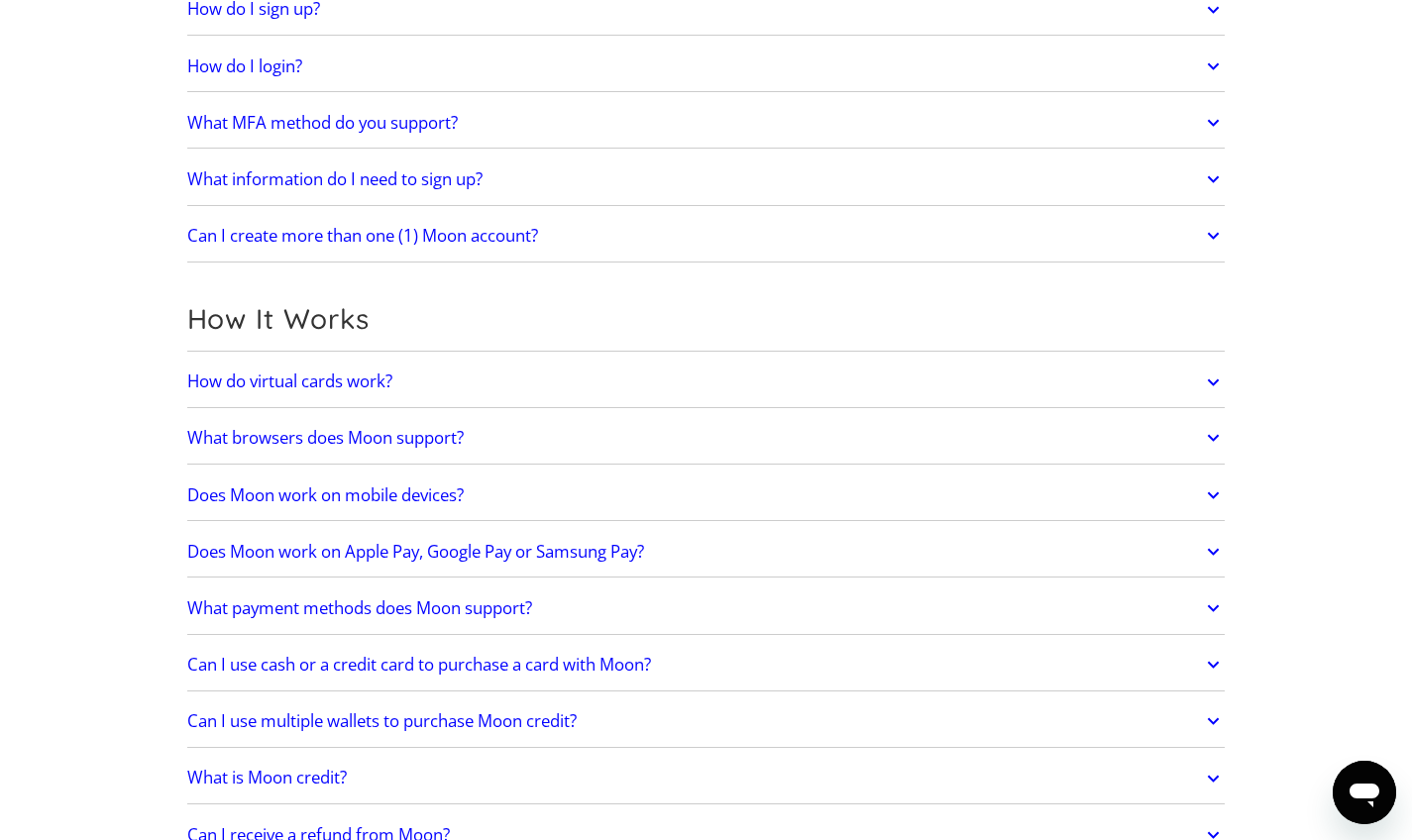 click on "What browsers does Moon support?" at bounding box center (706, 438) 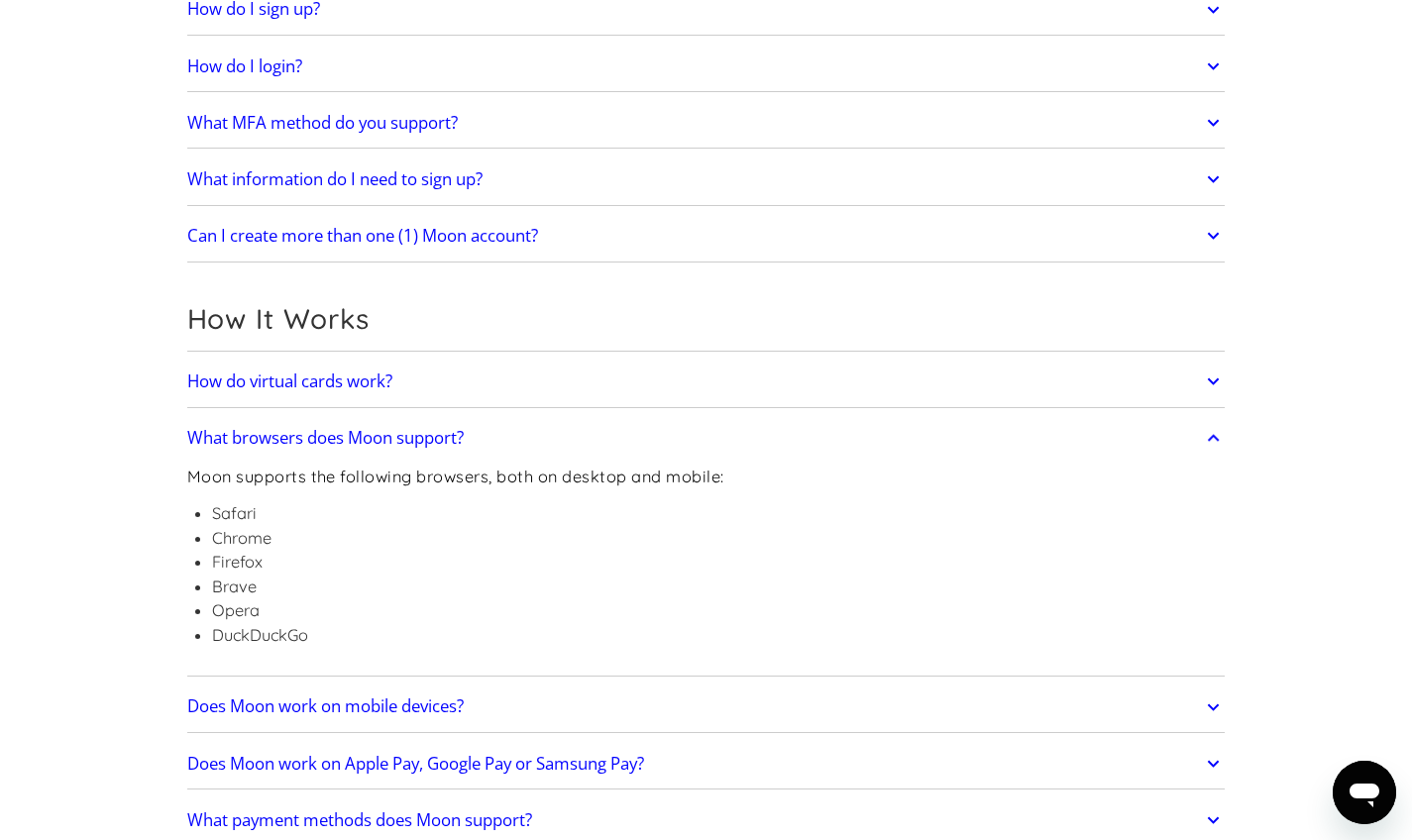 click on "What browsers does Moon support?" at bounding box center (706, 438) 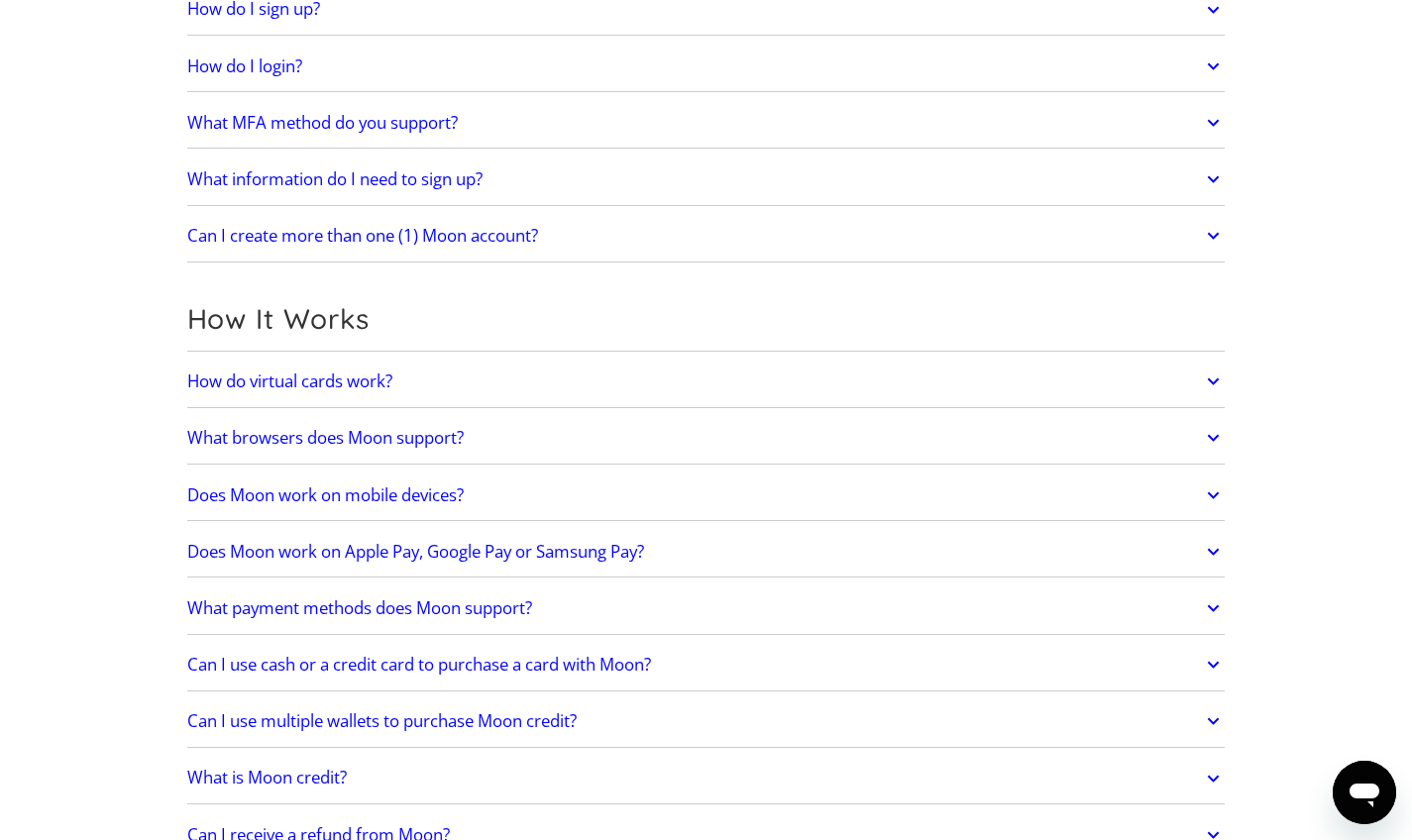 click on "How do virtual cards work?" at bounding box center (706, 381) 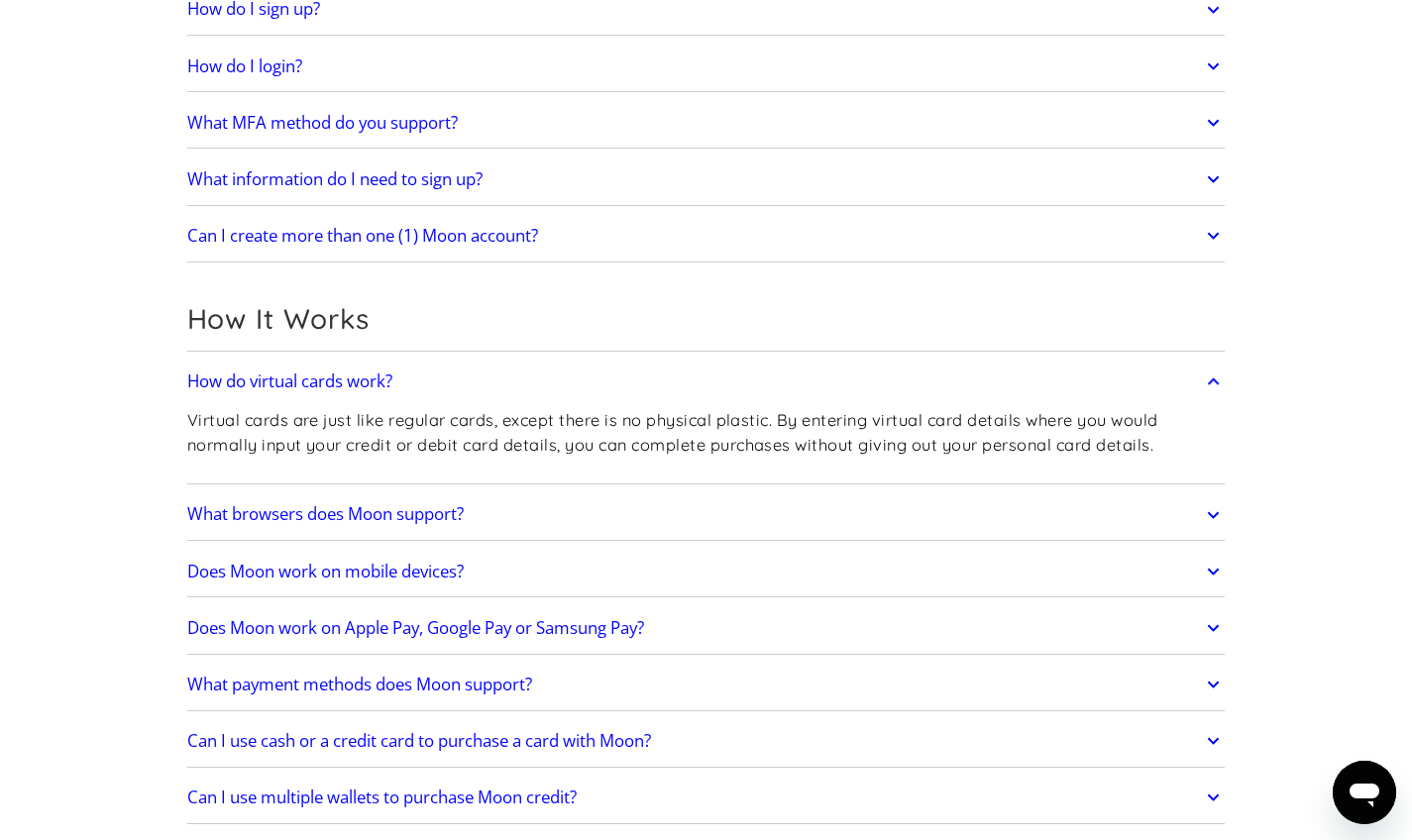 click on "How do virtual cards work?" at bounding box center (706, 381) 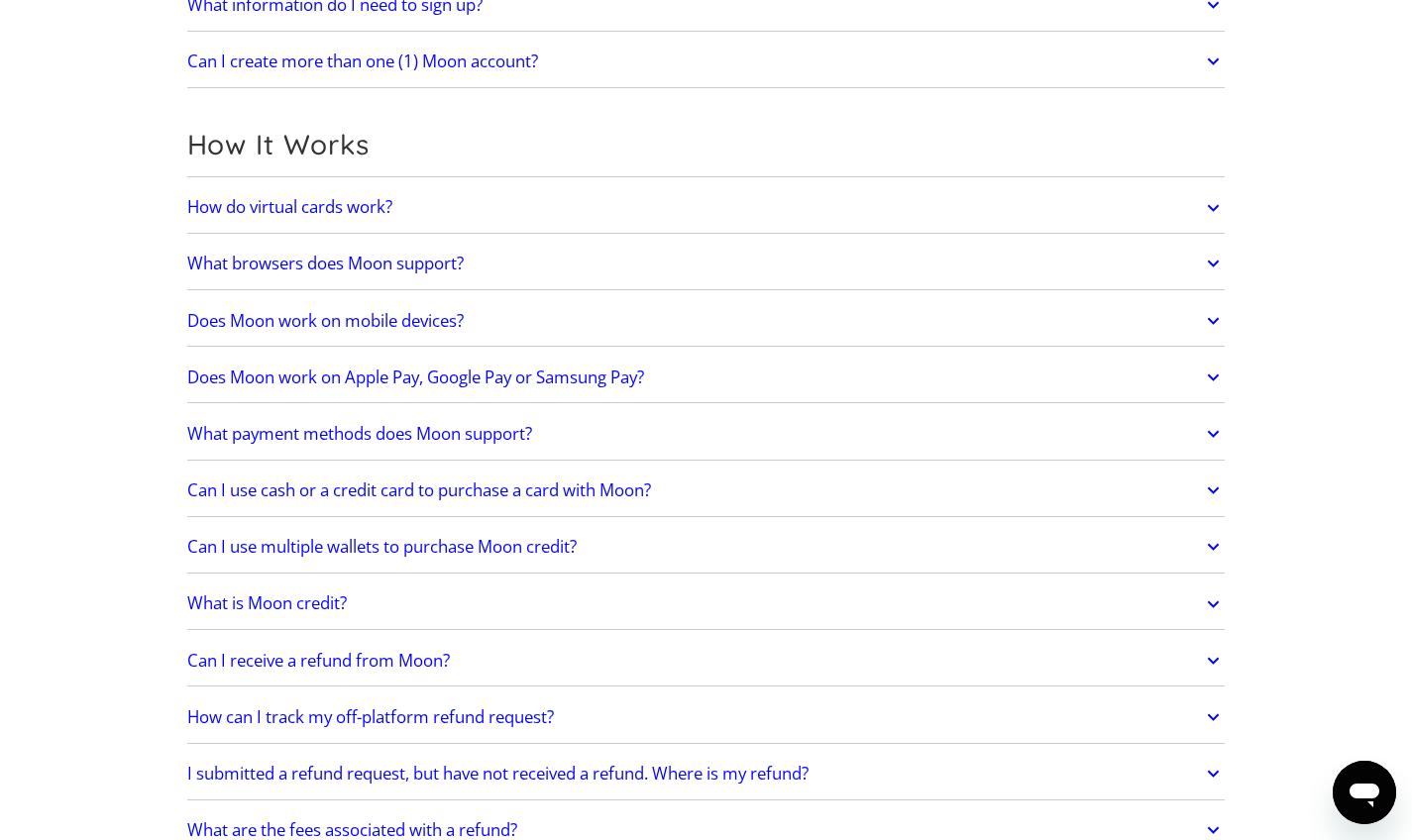 scroll, scrollTop: 530, scrollLeft: 0, axis: vertical 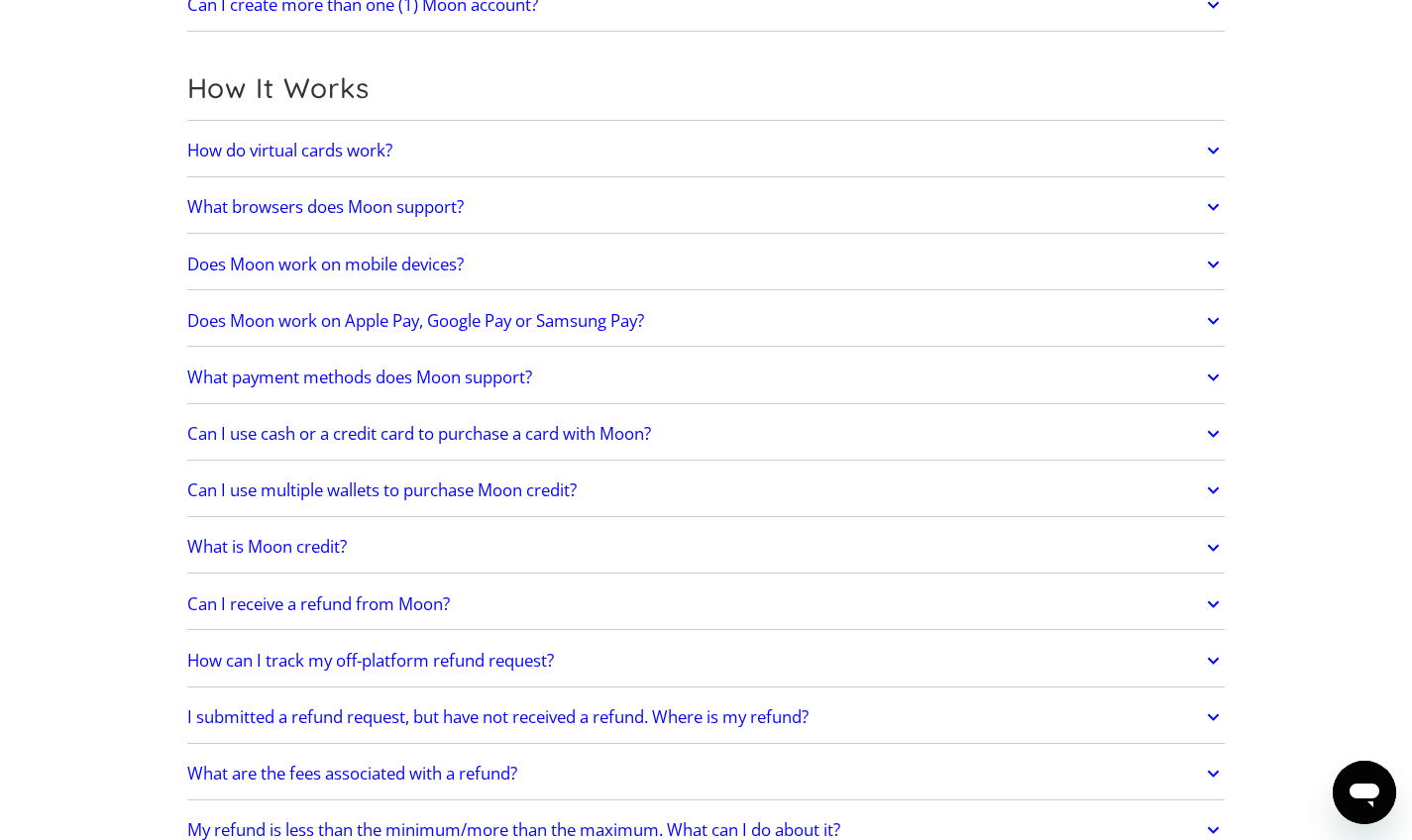 click on "Does Moon work on Apple Pay, Google Pay or Samsung Pay?" at bounding box center (706, 321) 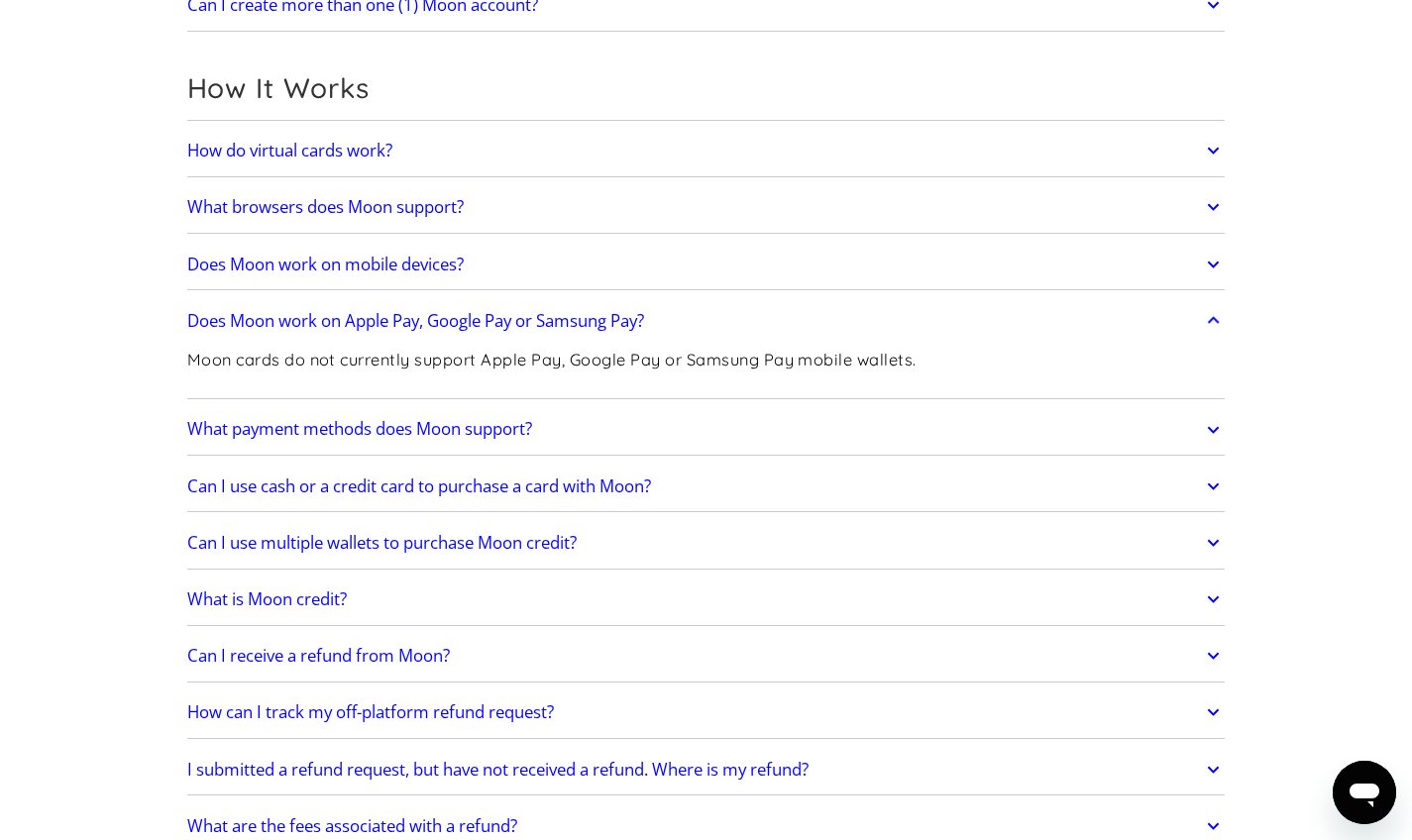 click on "Does Moon work on Apple Pay, Google Pay or Samsung Pay?" at bounding box center [706, 321] 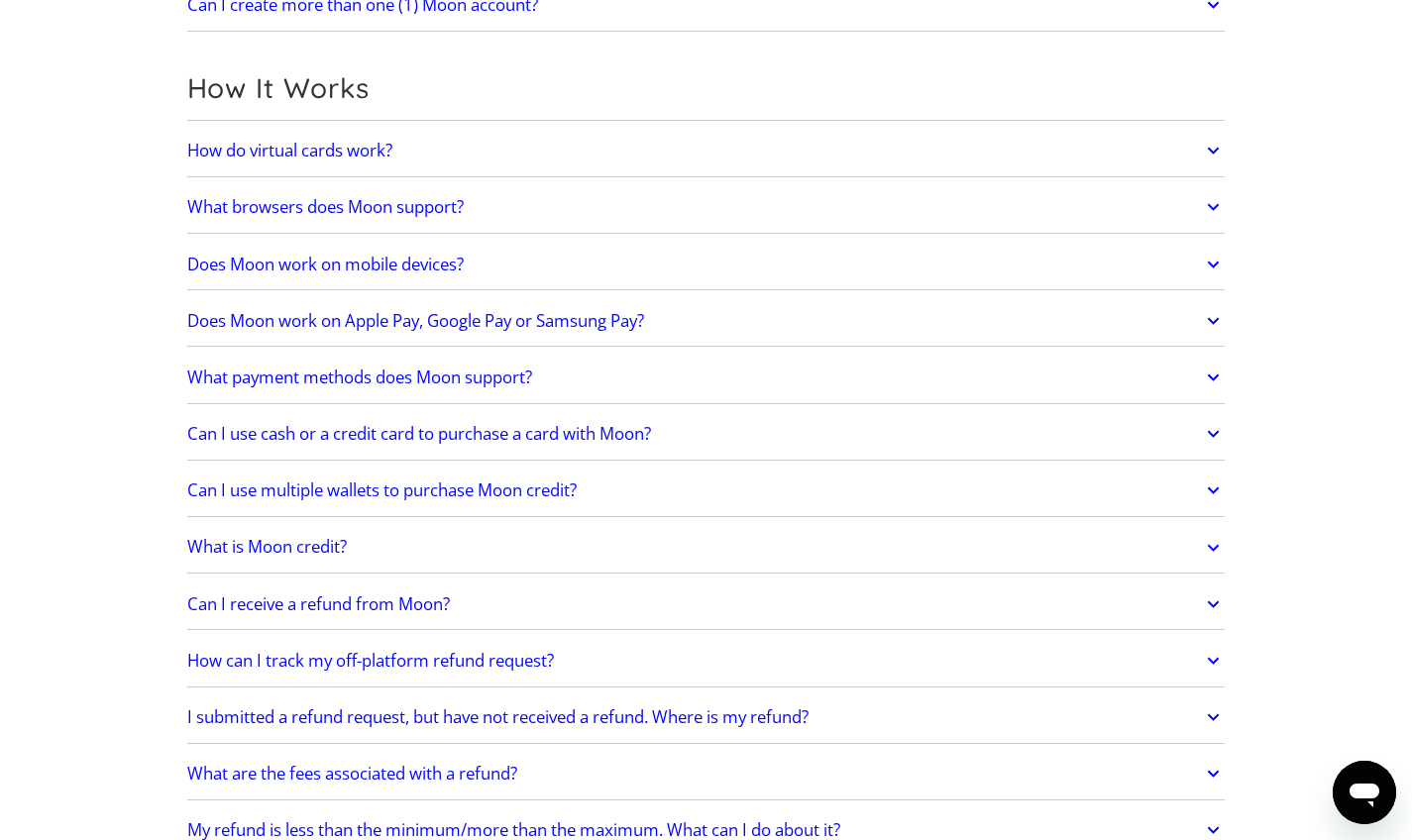 click on "What payment methods does Moon support?" at bounding box center [706, 377] 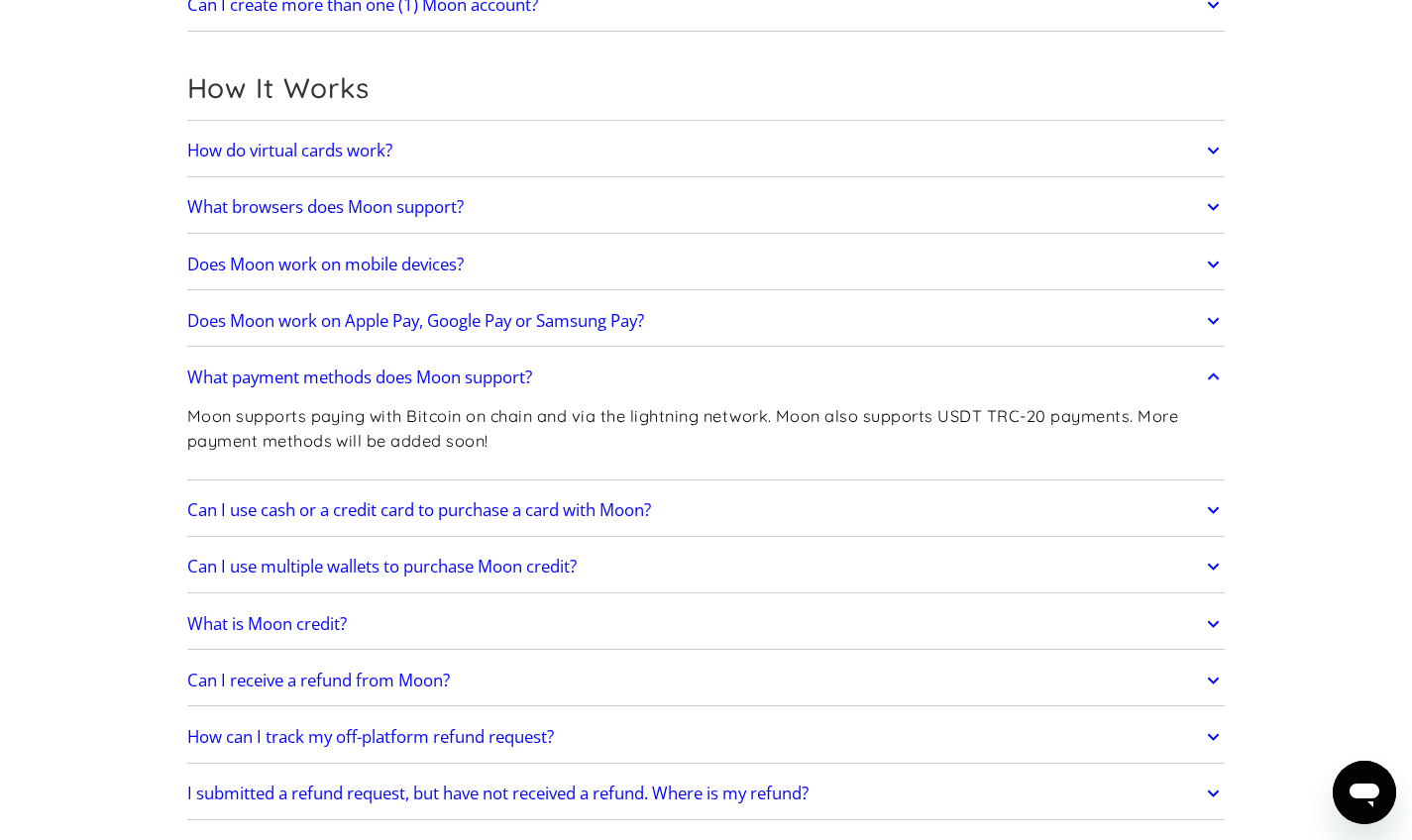 click on "What payment methods does Moon support?" at bounding box center (706, 377) 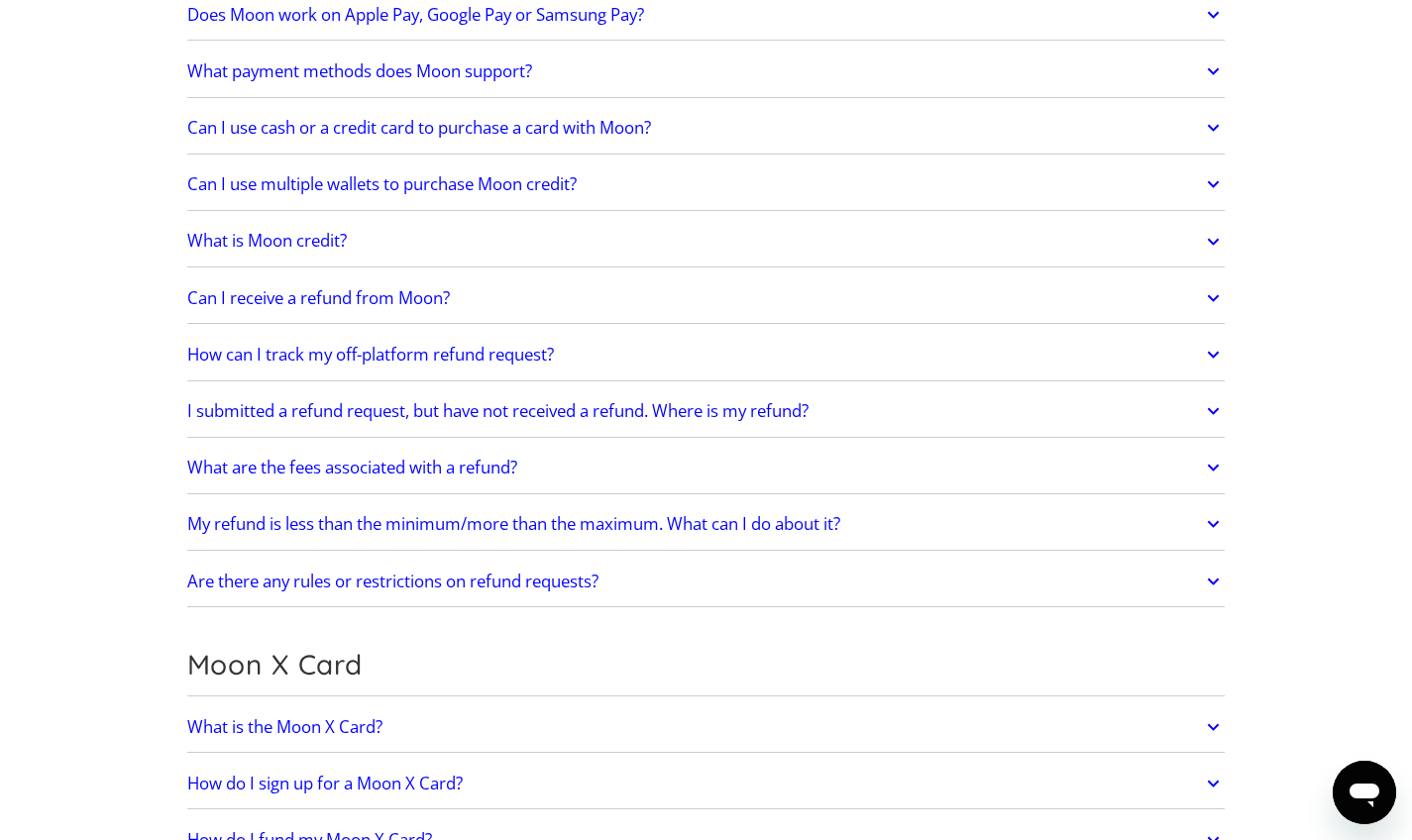scroll, scrollTop: 843, scrollLeft: 0, axis: vertical 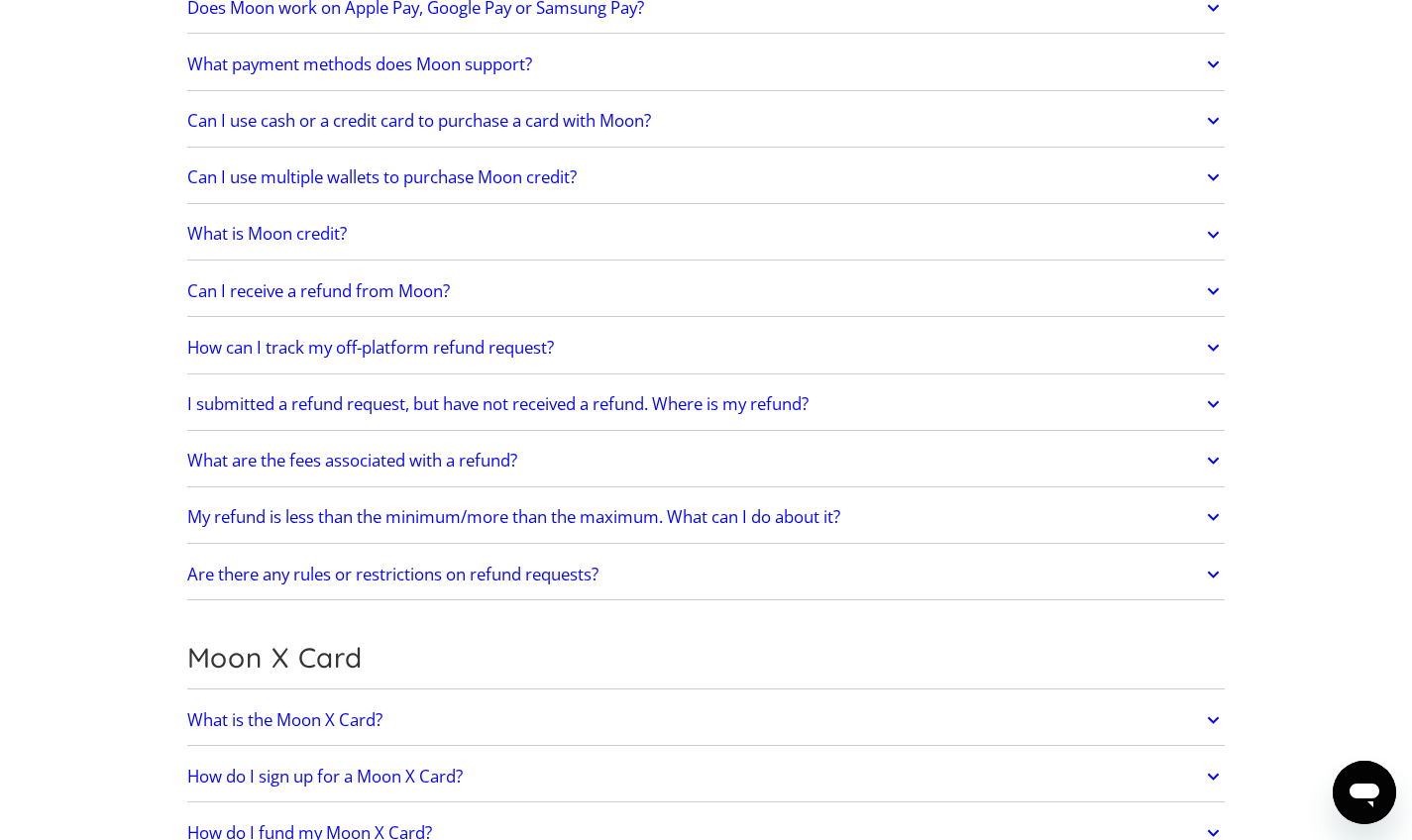 click on "What is Moon credit?" at bounding box center [706, 235] 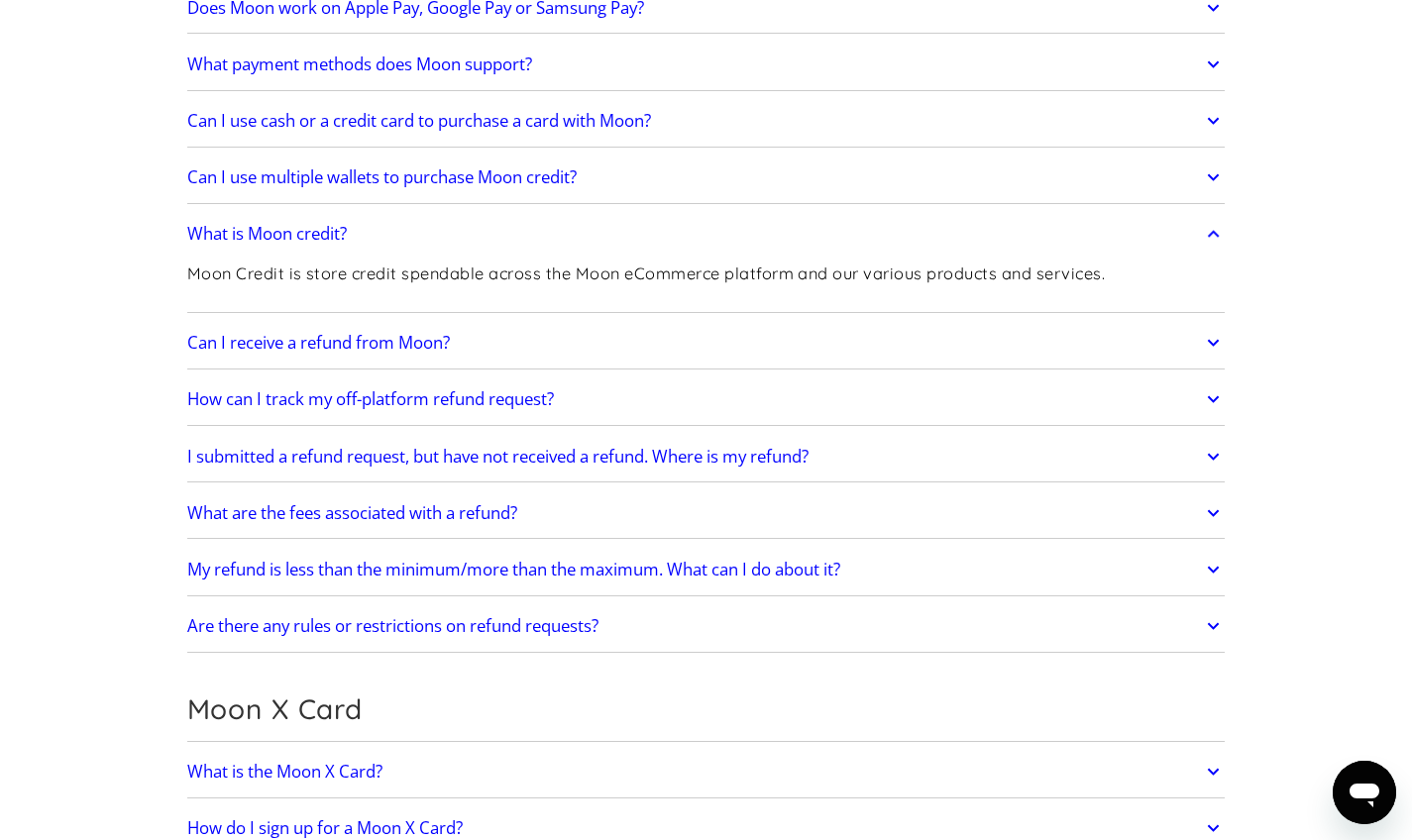 click on "What is Moon credit?" at bounding box center (706, 235) 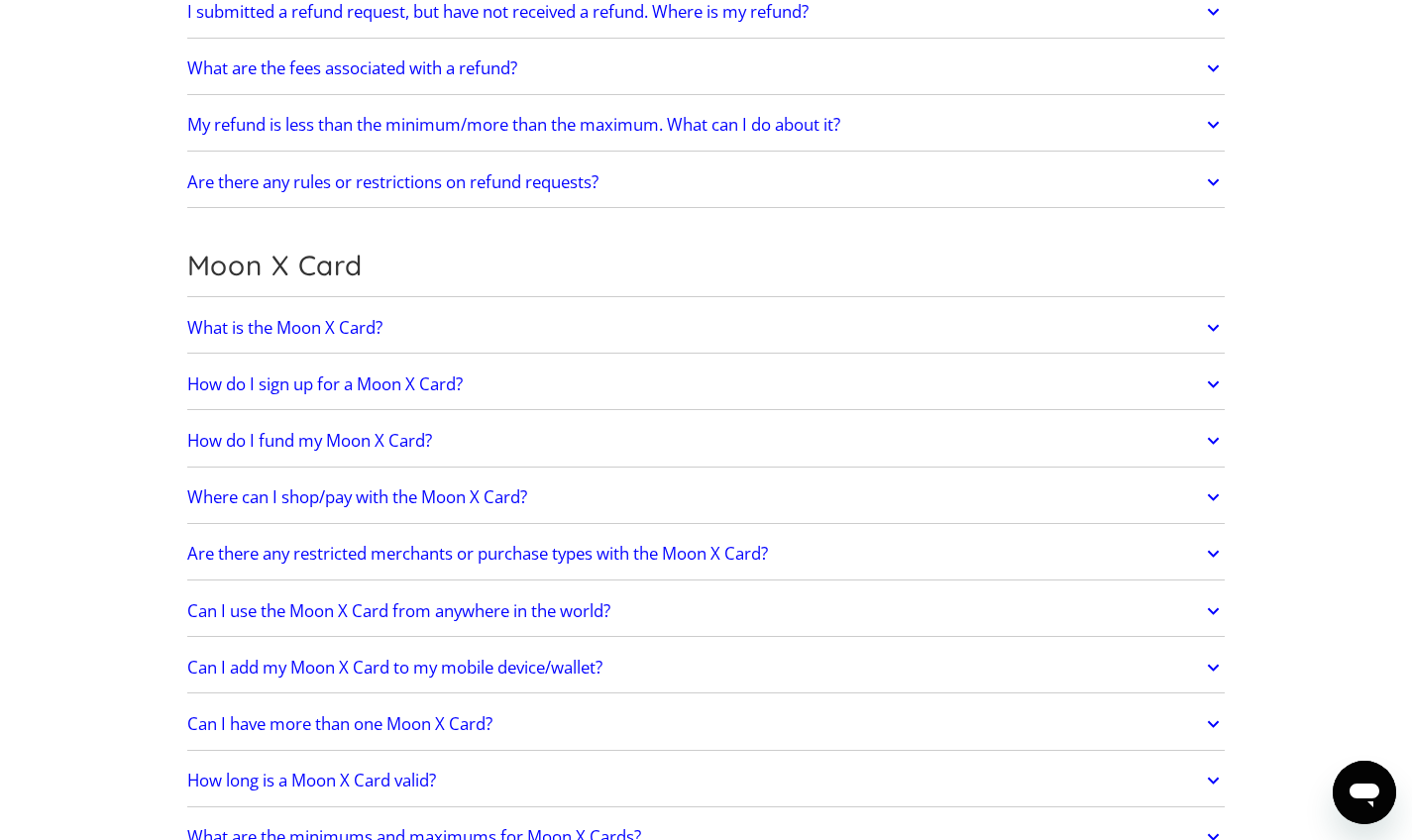 scroll, scrollTop: 1255, scrollLeft: 0, axis: vertical 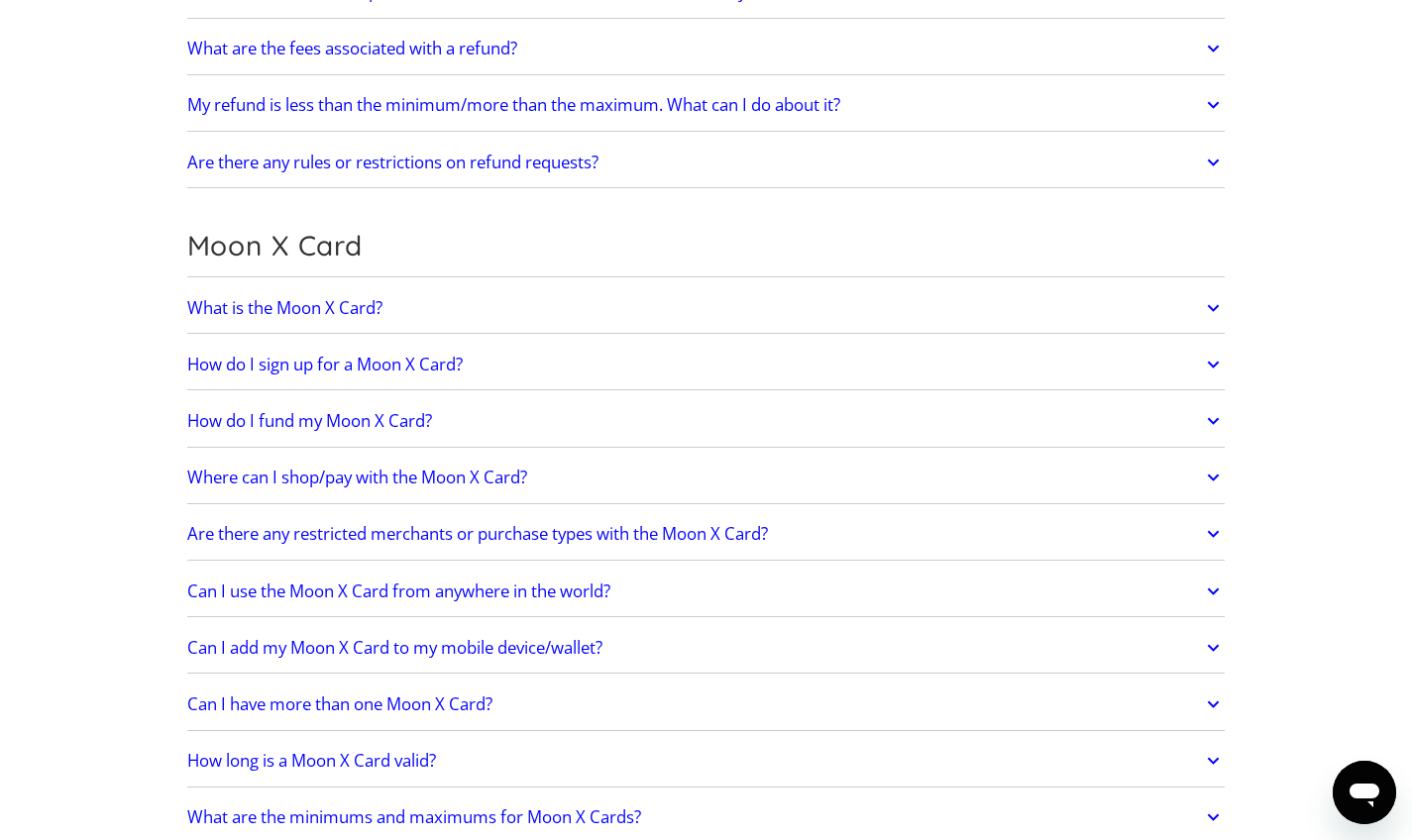 click on "What is the Moon X Card?" at bounding box center [706, 308] 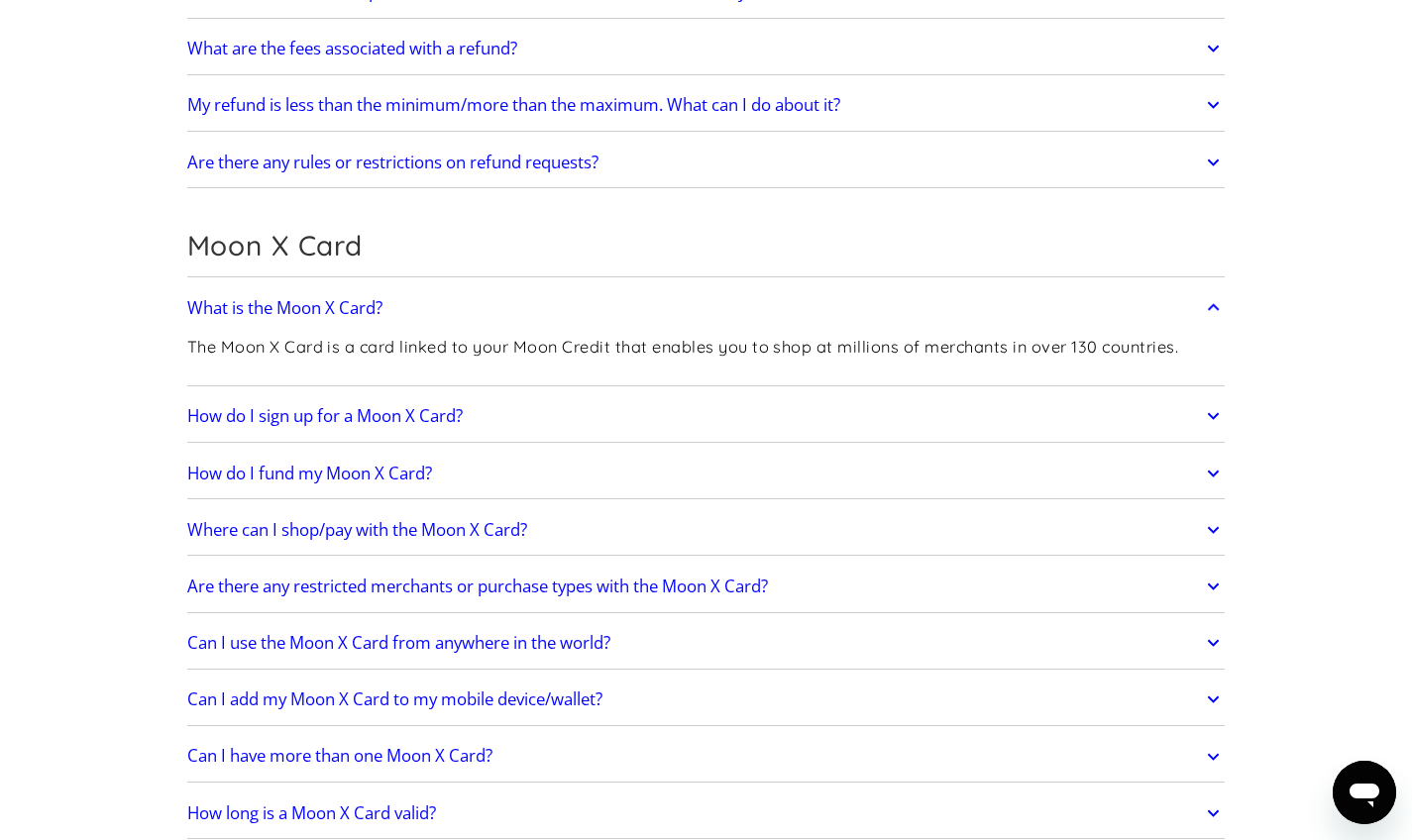click on "What is the Moon X Card?" at bounding box center (706, 308) 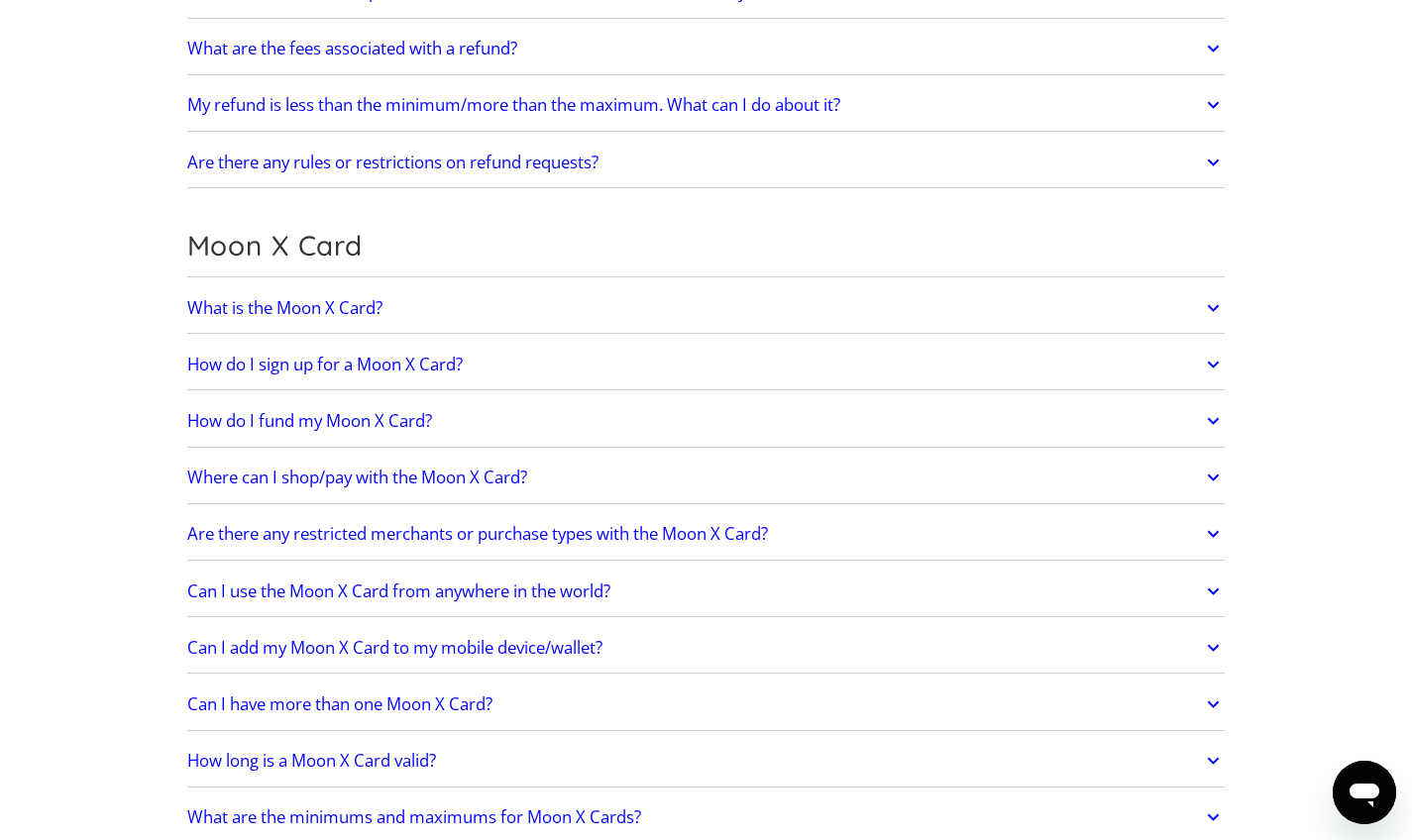 click on "How do I fund my Moon X Card?" at bounding box center (706, 421) 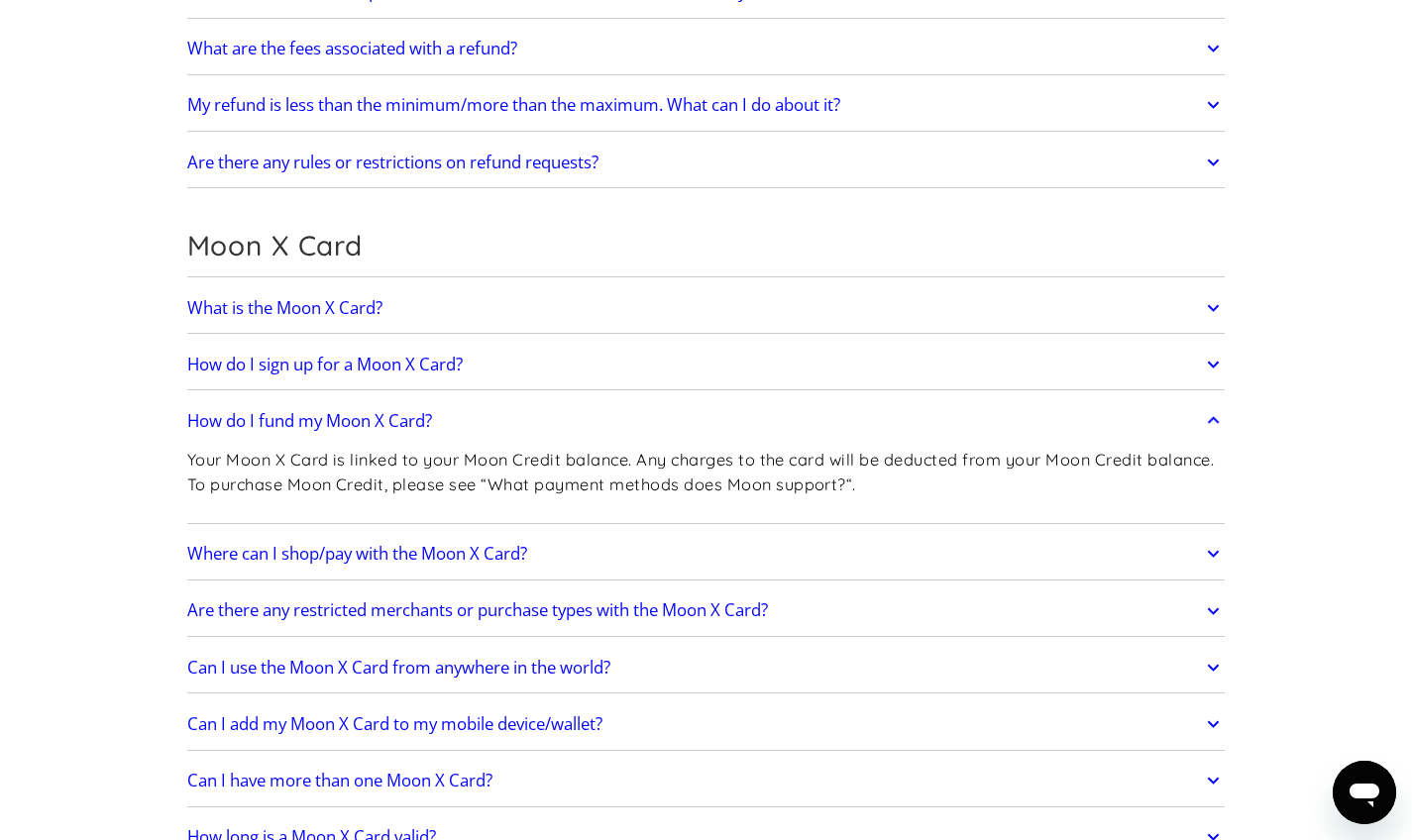 click on "How do I fund my Moon X Card?" at bounding box center [706, 421] 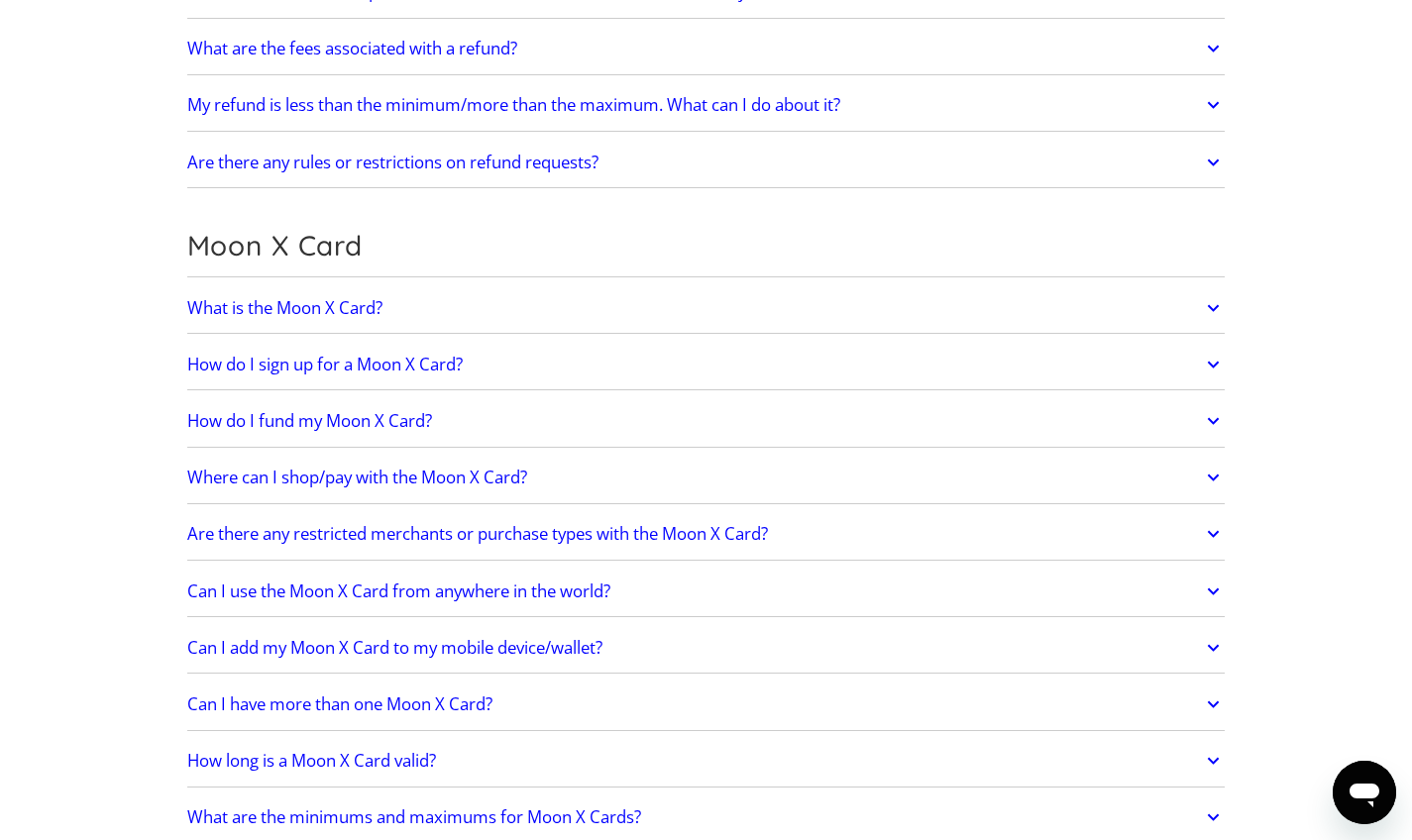 click on "How do I fund my Moon X Card?" at bounding box center (706, 421) 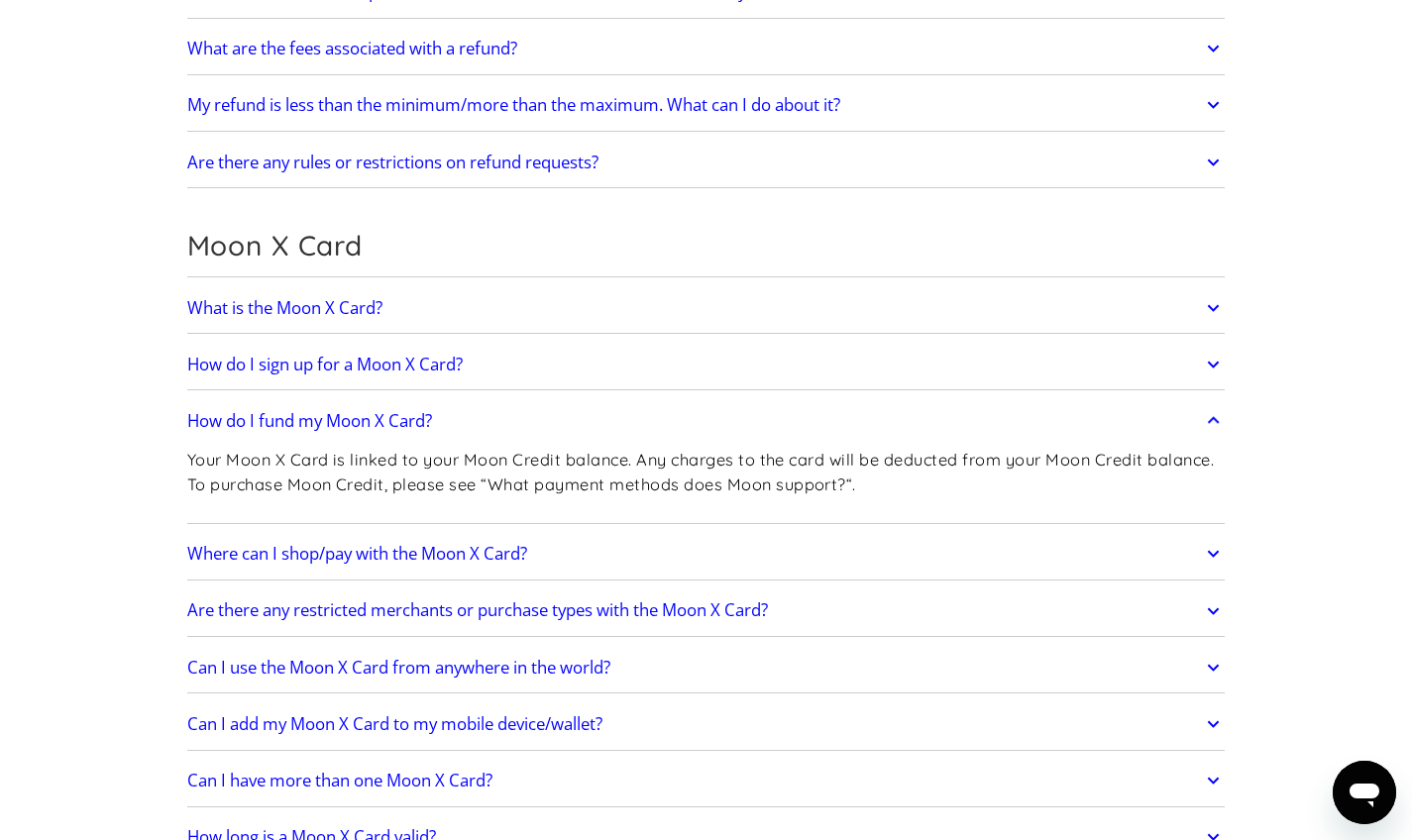 click on "How do I fund my Moon X Card?" at bounding box center [706, 421] 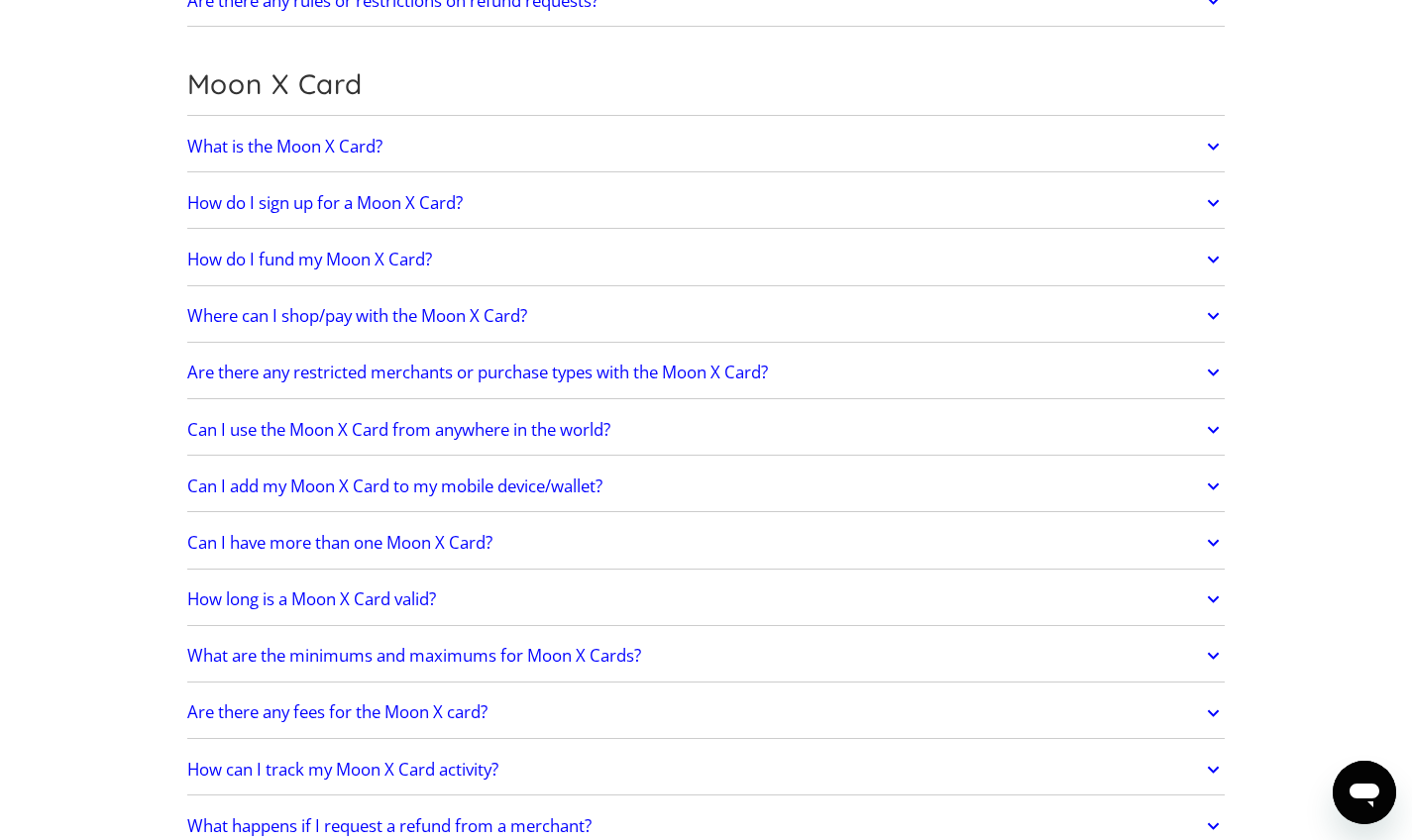 scroll, scrollTop: 1416, scrollLeft: 0, axis: vertical 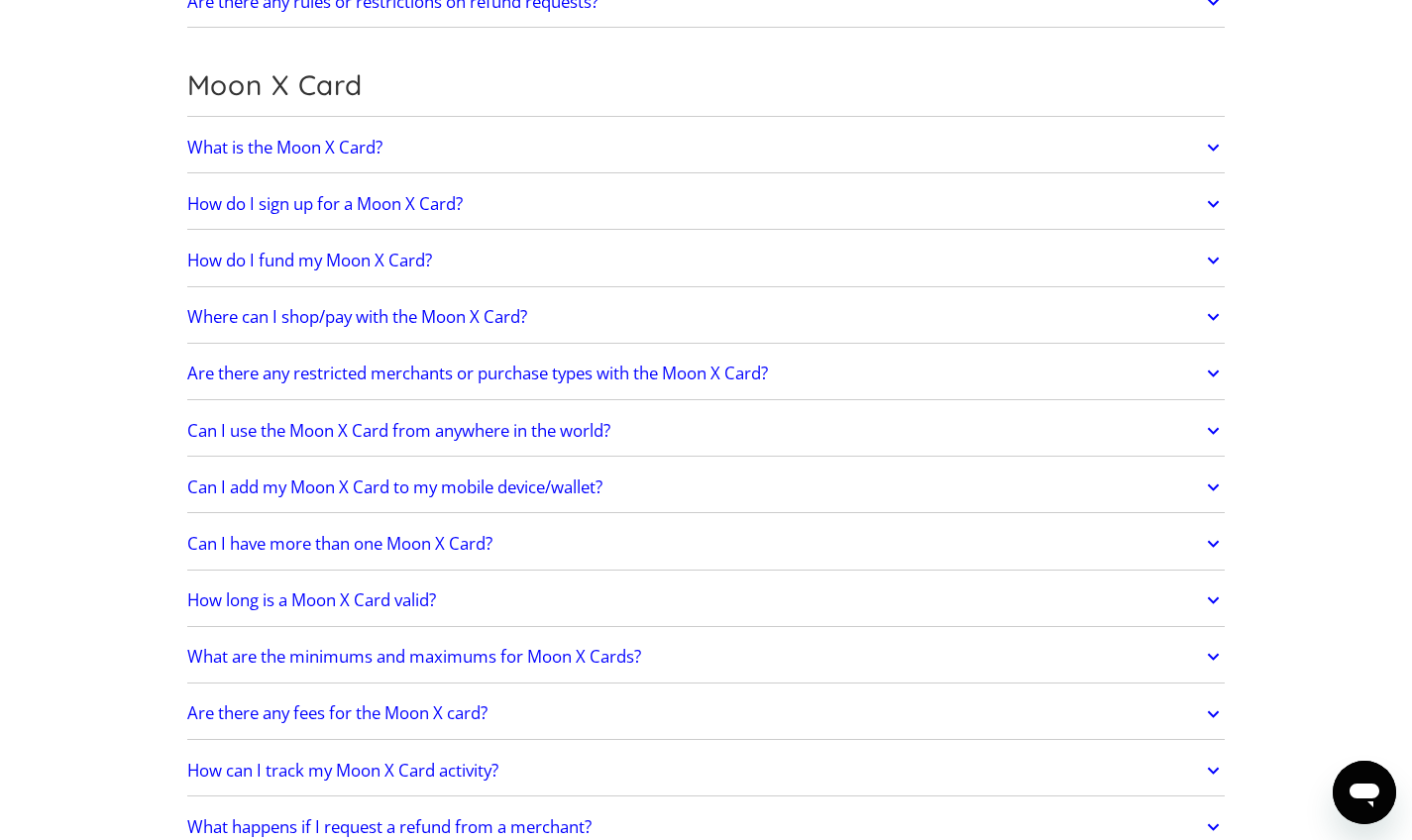 click on "Where can I shop/pay with the Moon X Card?" at bounding box center (706, 317) 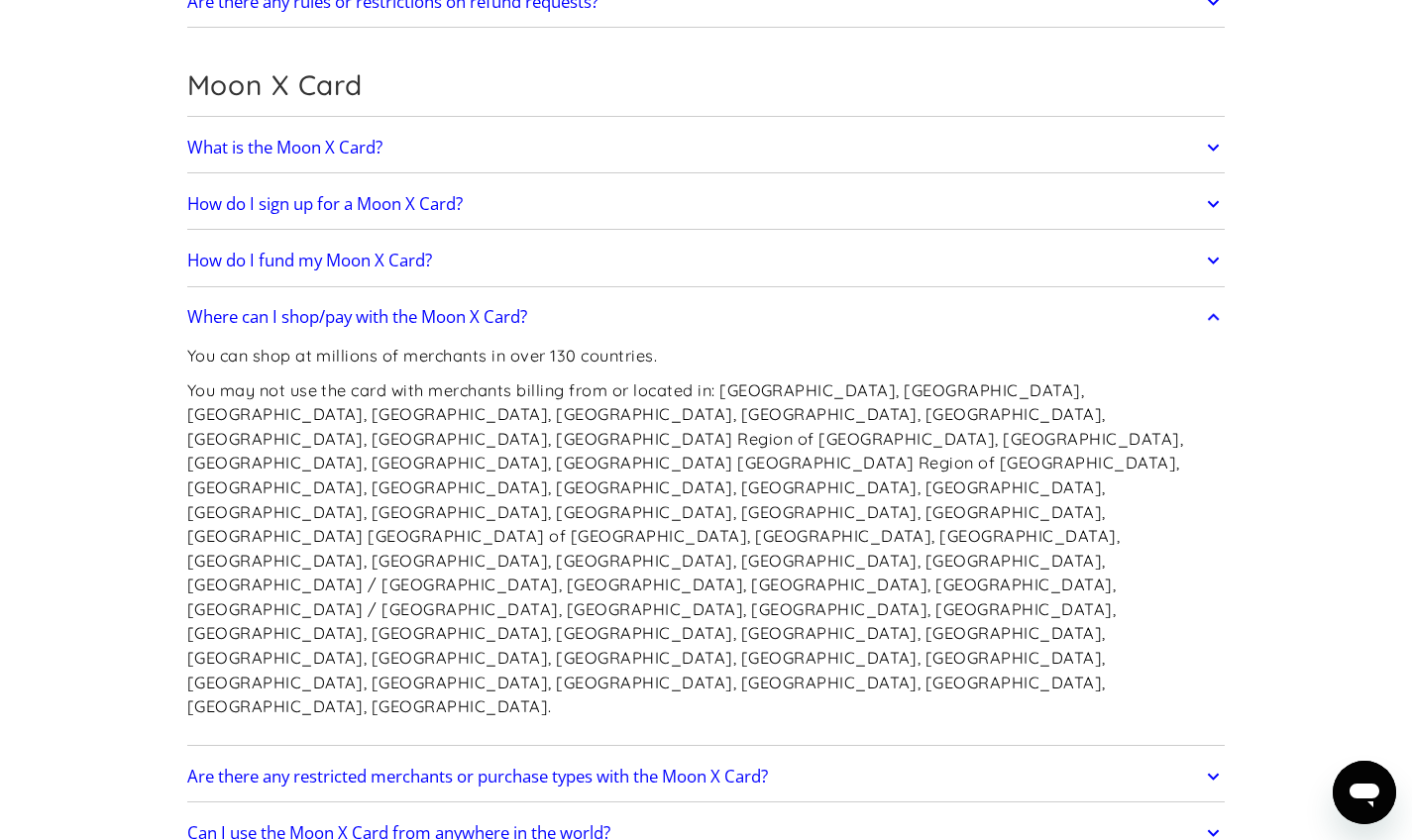 click on "Where can I shop/pay with the Moon X Card?" at bounding box center (706, 317) 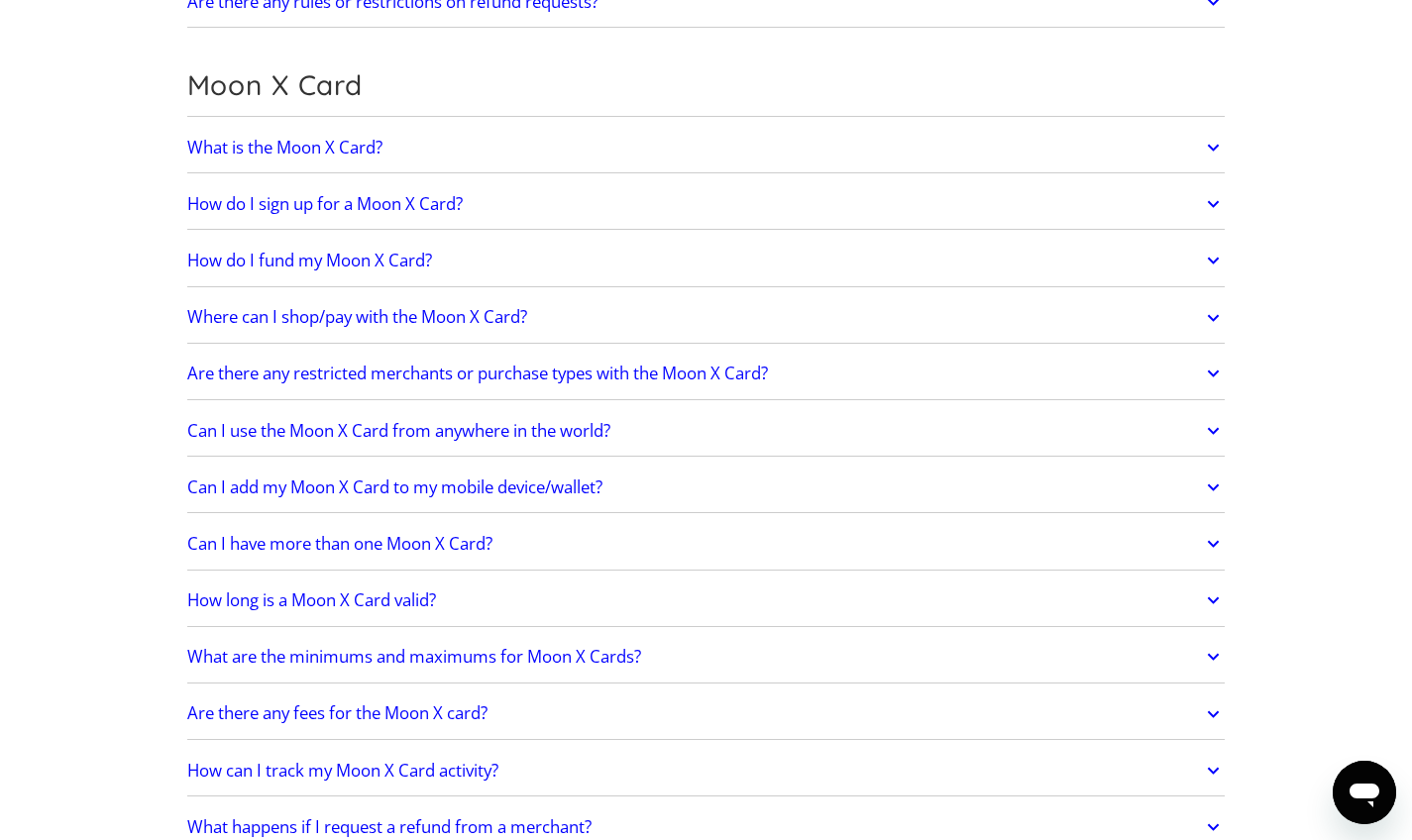 scroll, scrollTop: 1510, scrollLeft: 0, axis: vertical 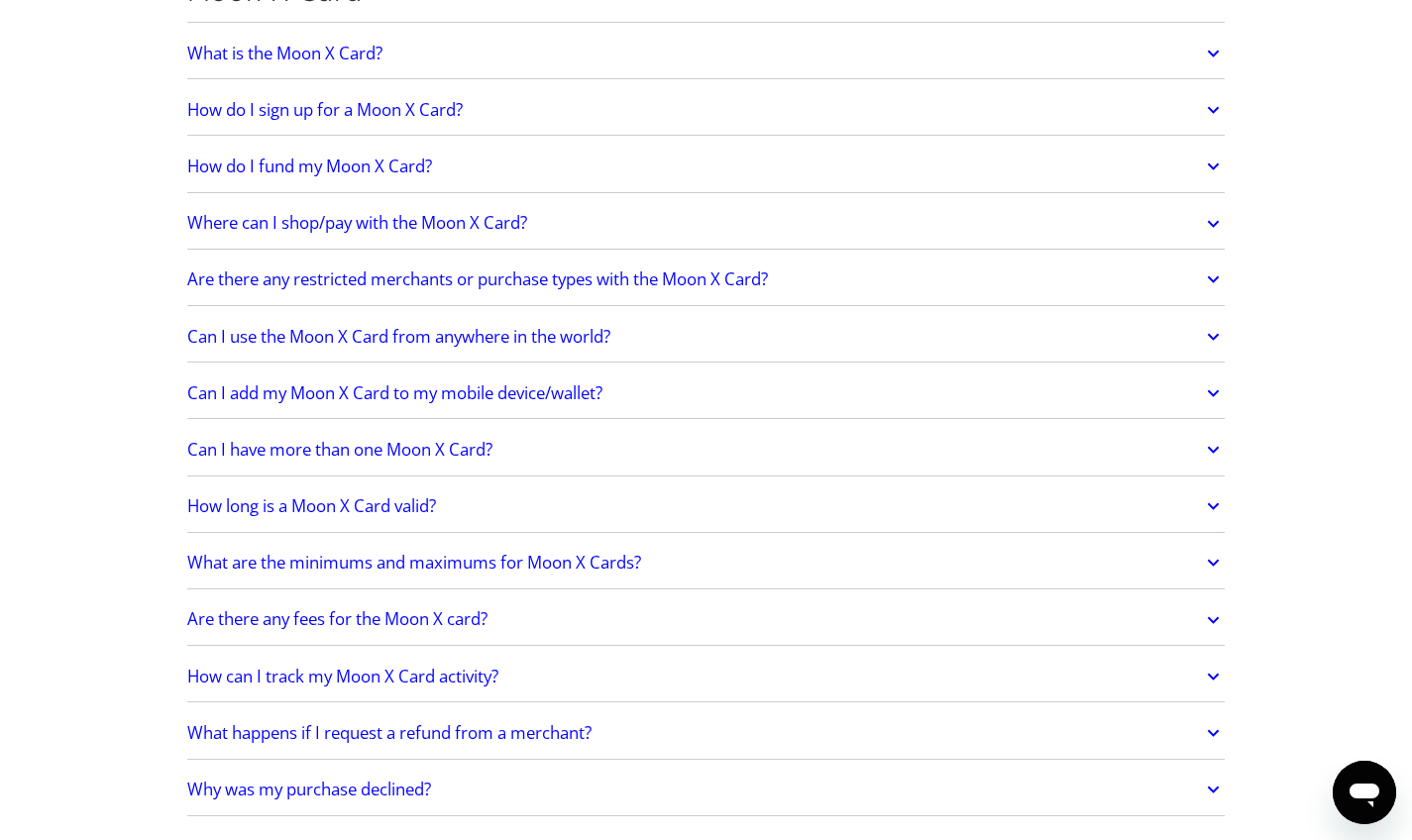 click on "Are there any restricted merchants or purchase types with the Moon X Card?" at bounding box center (706, 279) 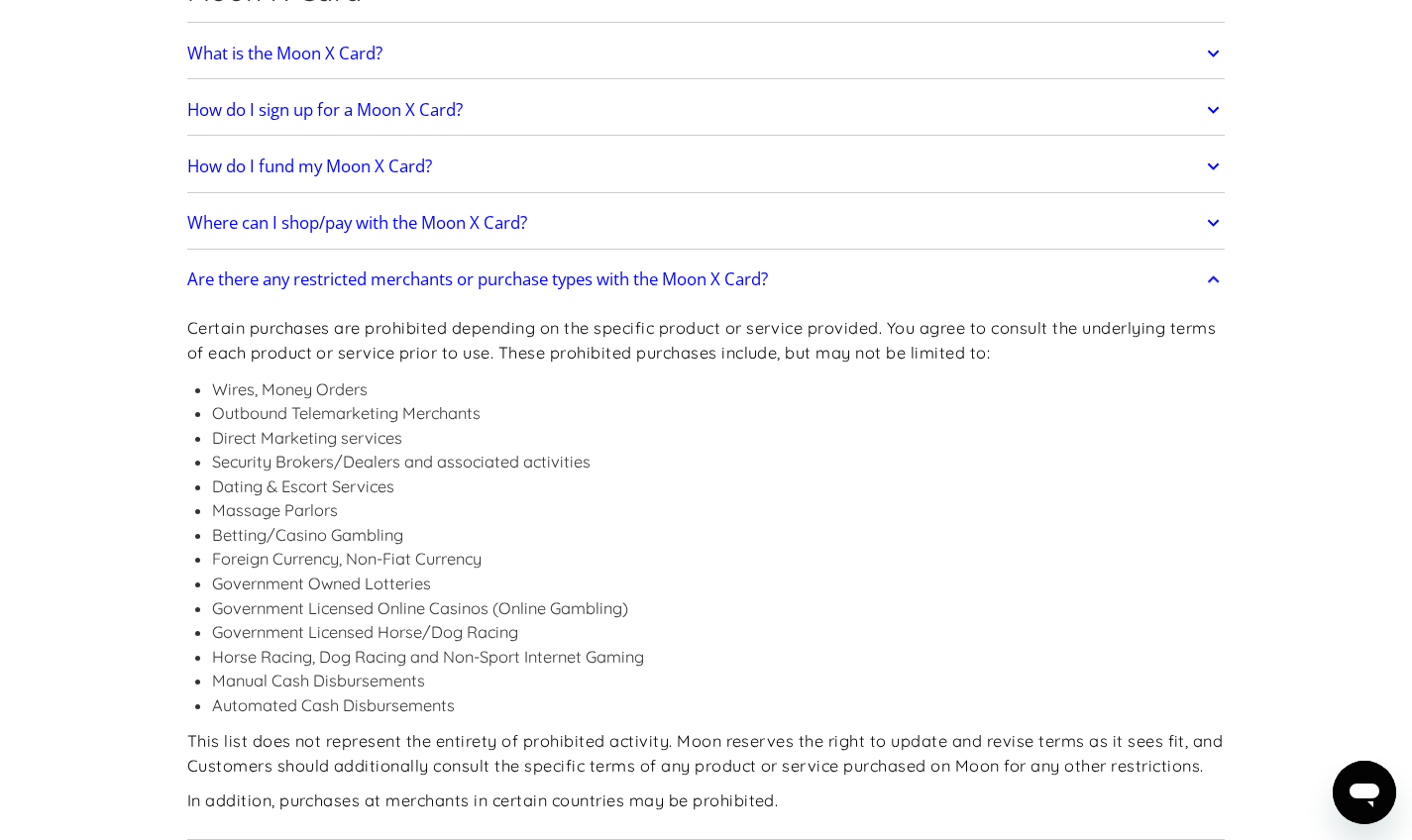 click on "Are there any restricted merchants or purchase types with the Moon X Card?" at bounding box center [706, 279] 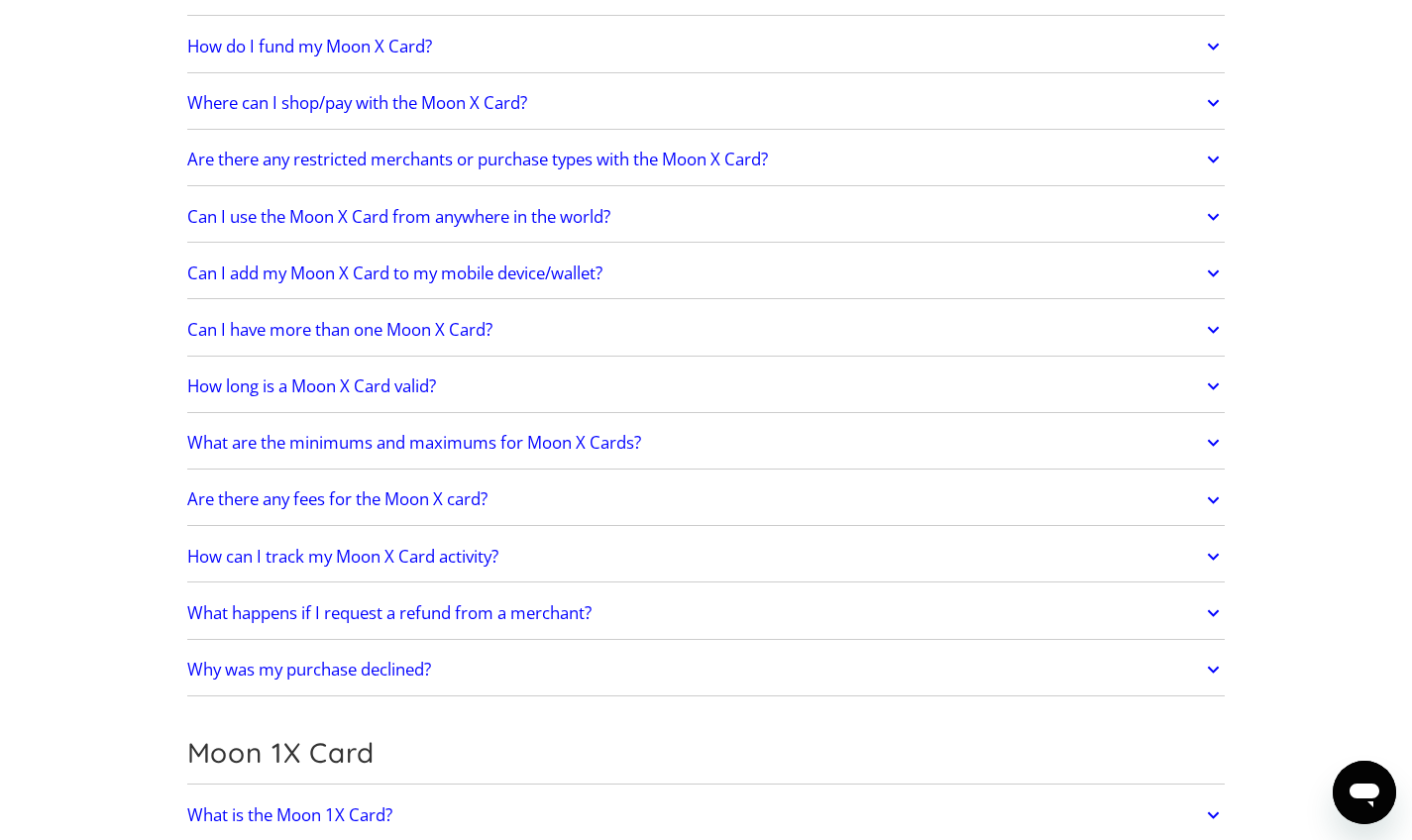 scroll, scrollTop: 1654, scrollLeft: 0, axis: vertical 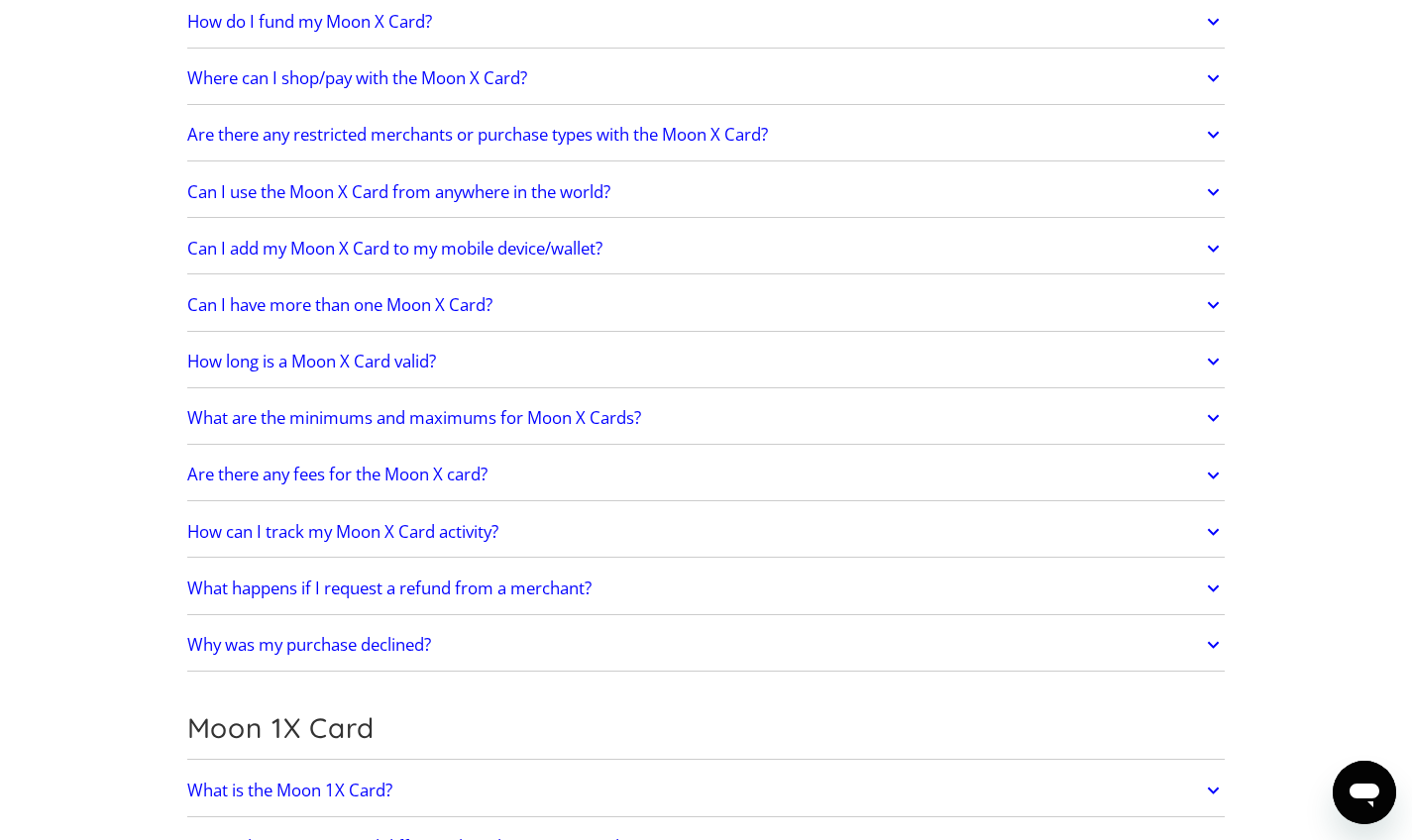 click on "Can I add my Moon X Card to my mobile device/wallet?" at bounding box center [706, 249] 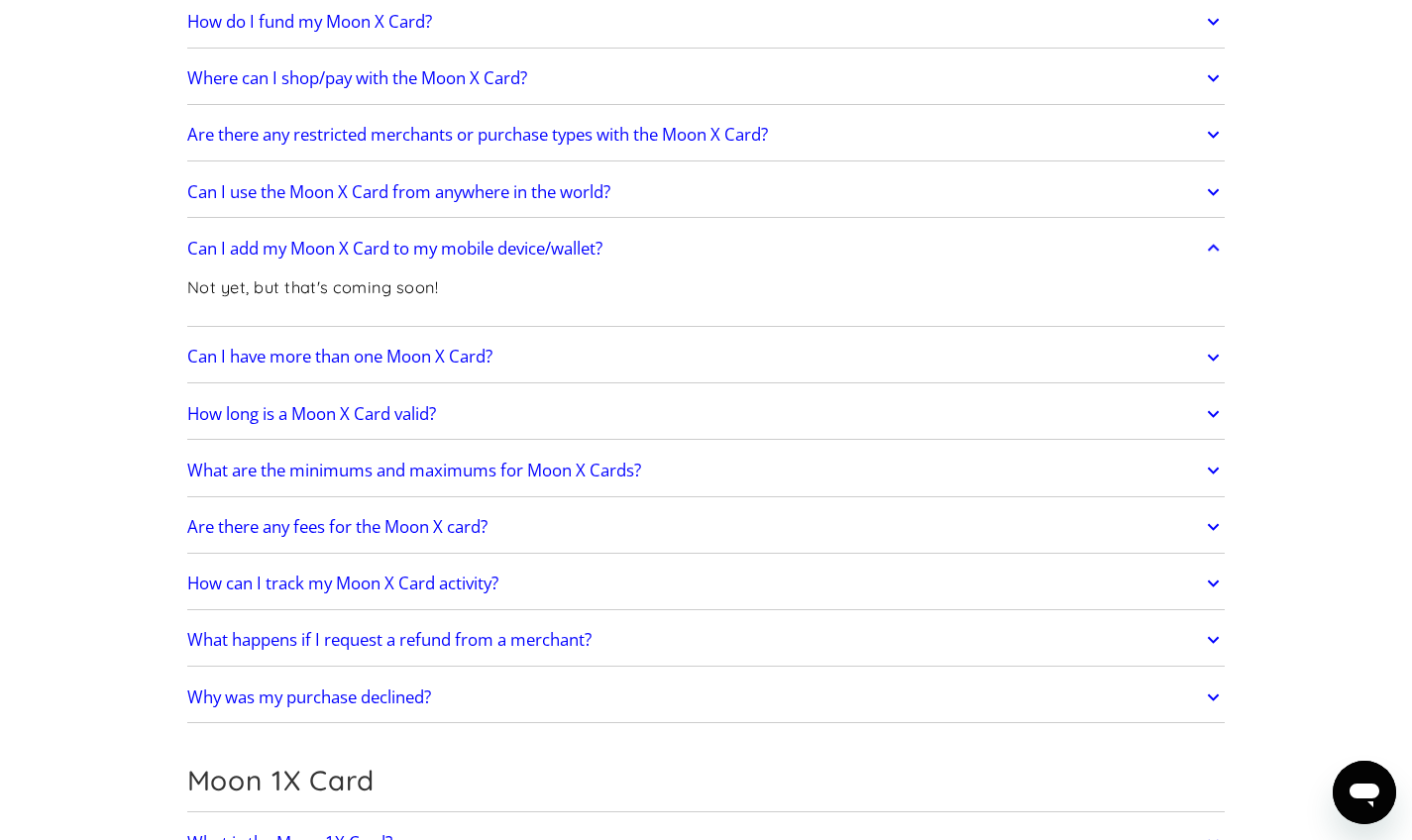 click on "Can I add my Moon X Card to my mobile device/wallet?" at bounding box center [706, 249] 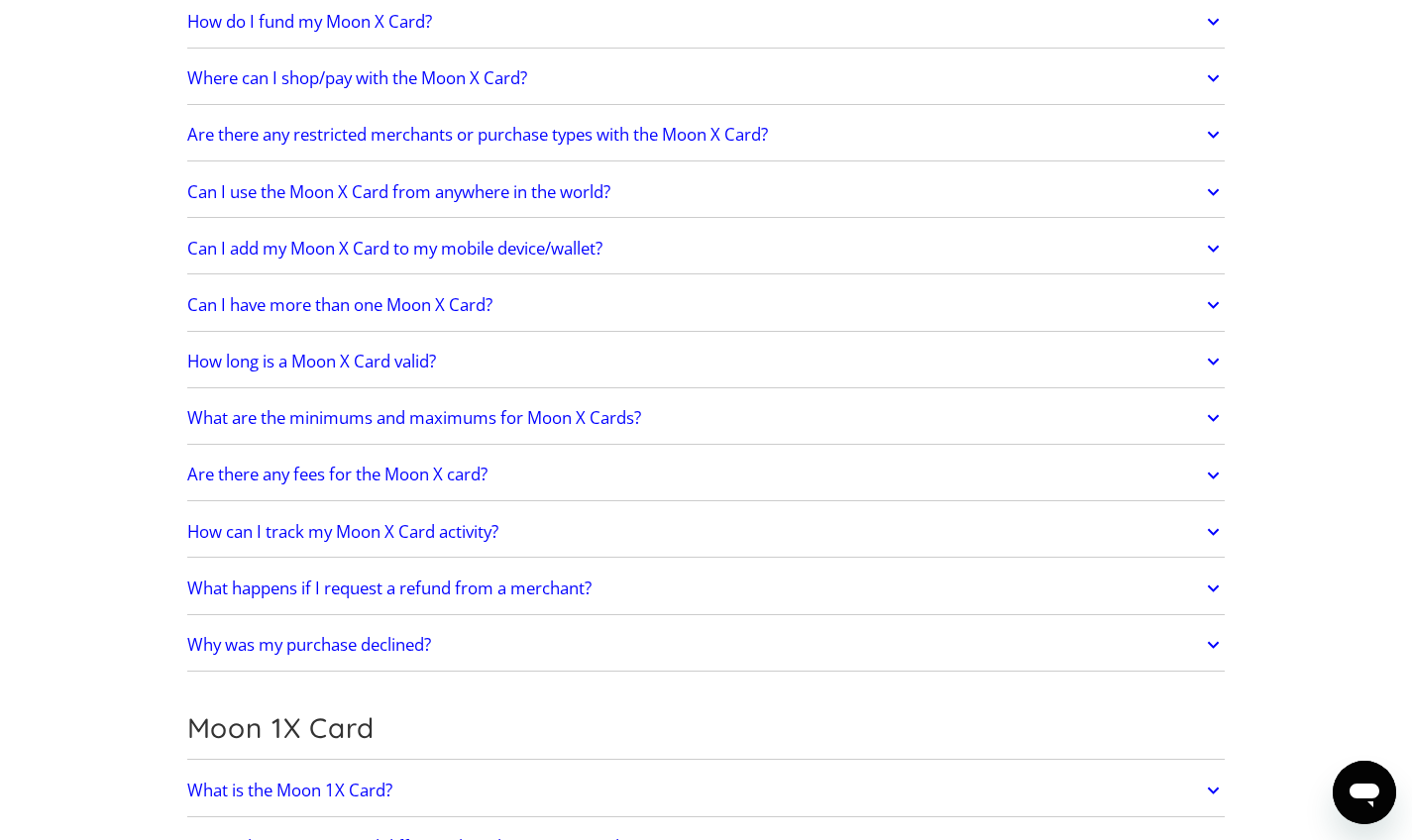 click on "Can I use the Moon X Card from anywhere in the world?" at bounding box center (706, 192) 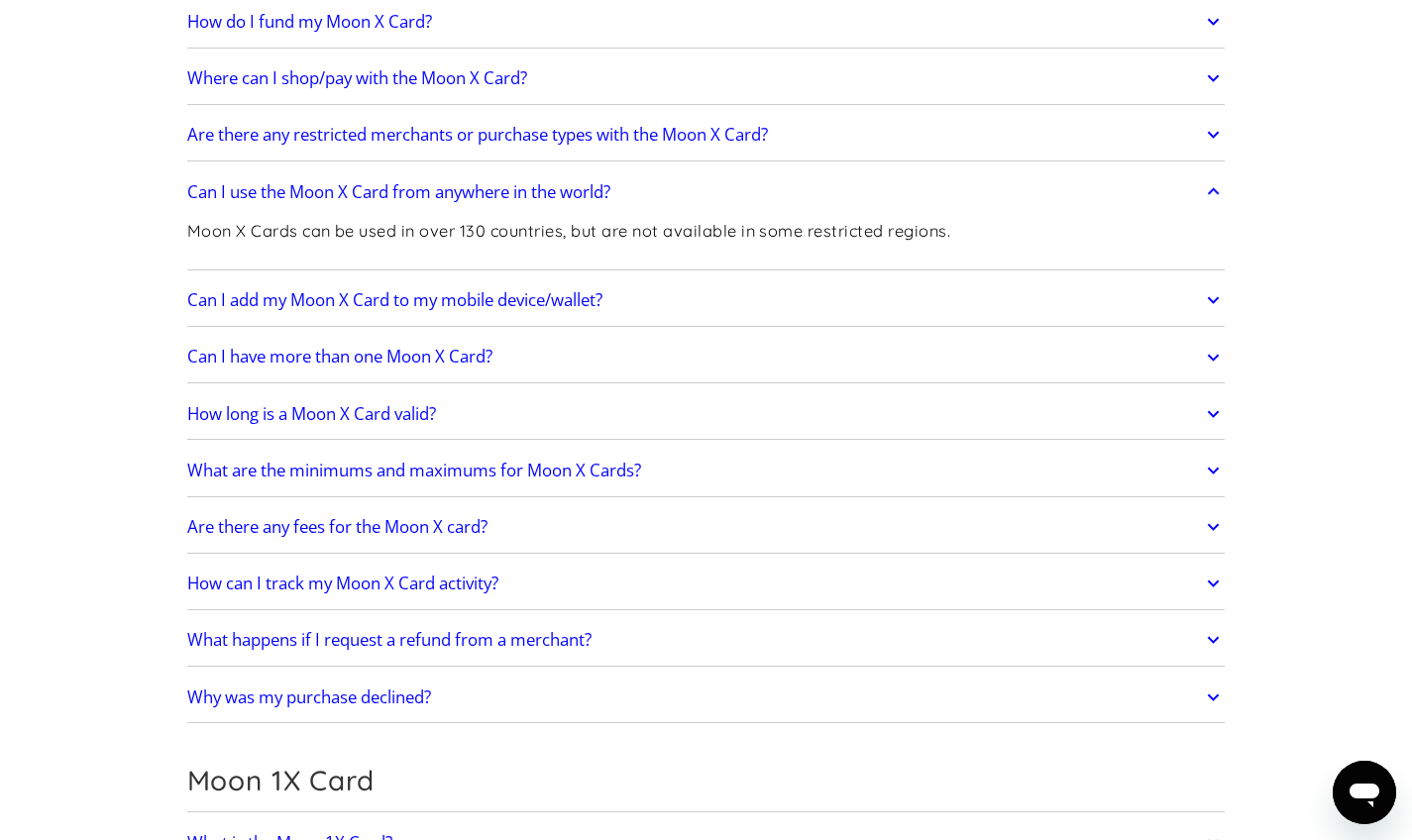 click on "Can I use the Moon X Card from anywhere in the world?" at bounding box center (706, 192) 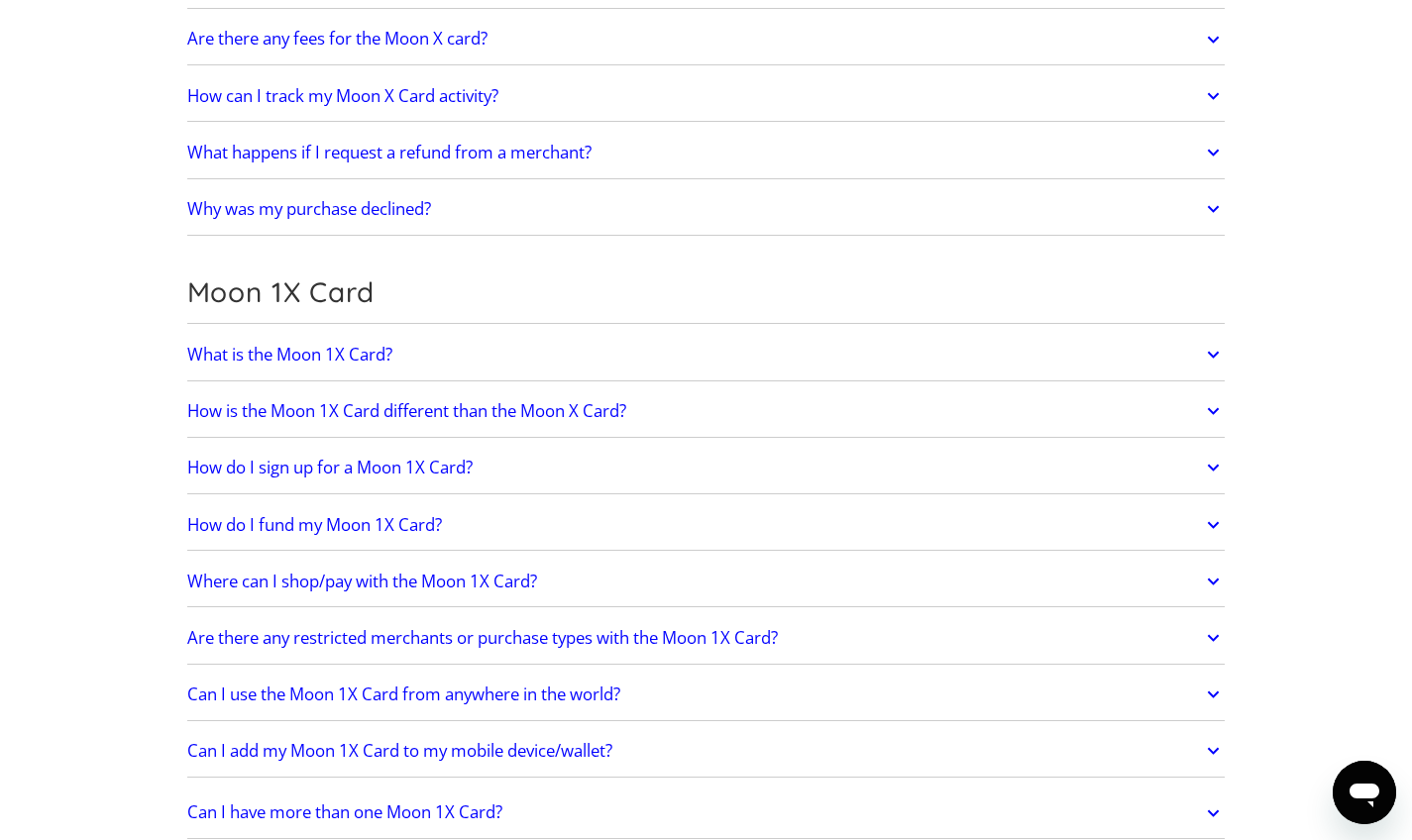 scroll, scrollTop: 2101, scrollLeft: 0, axis: vertical 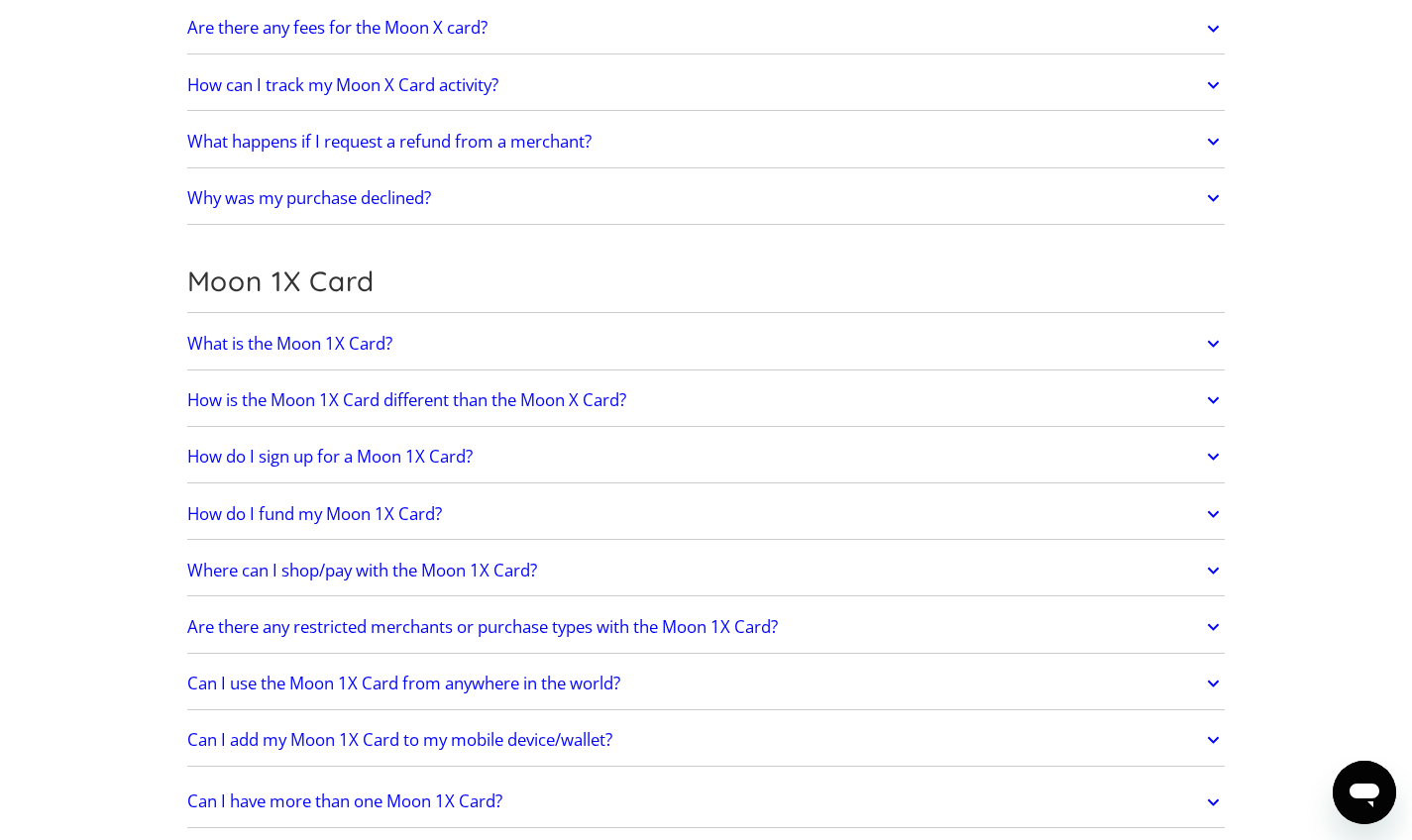 click on "What is the Moon 1X Card?" at bounding box center (706, -538) 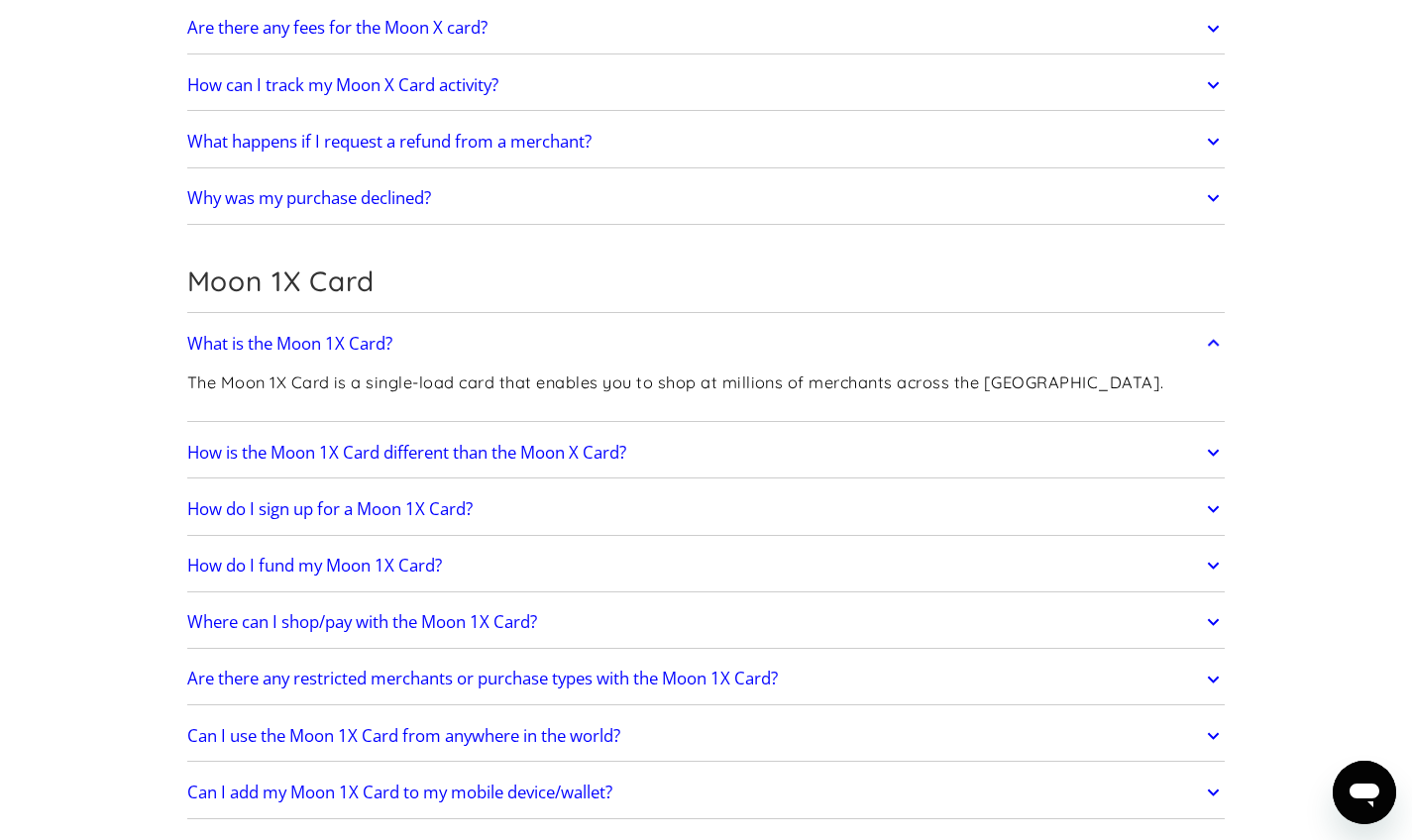click on "What is the Moon 1X Card?" at bounding box center [706, -538] 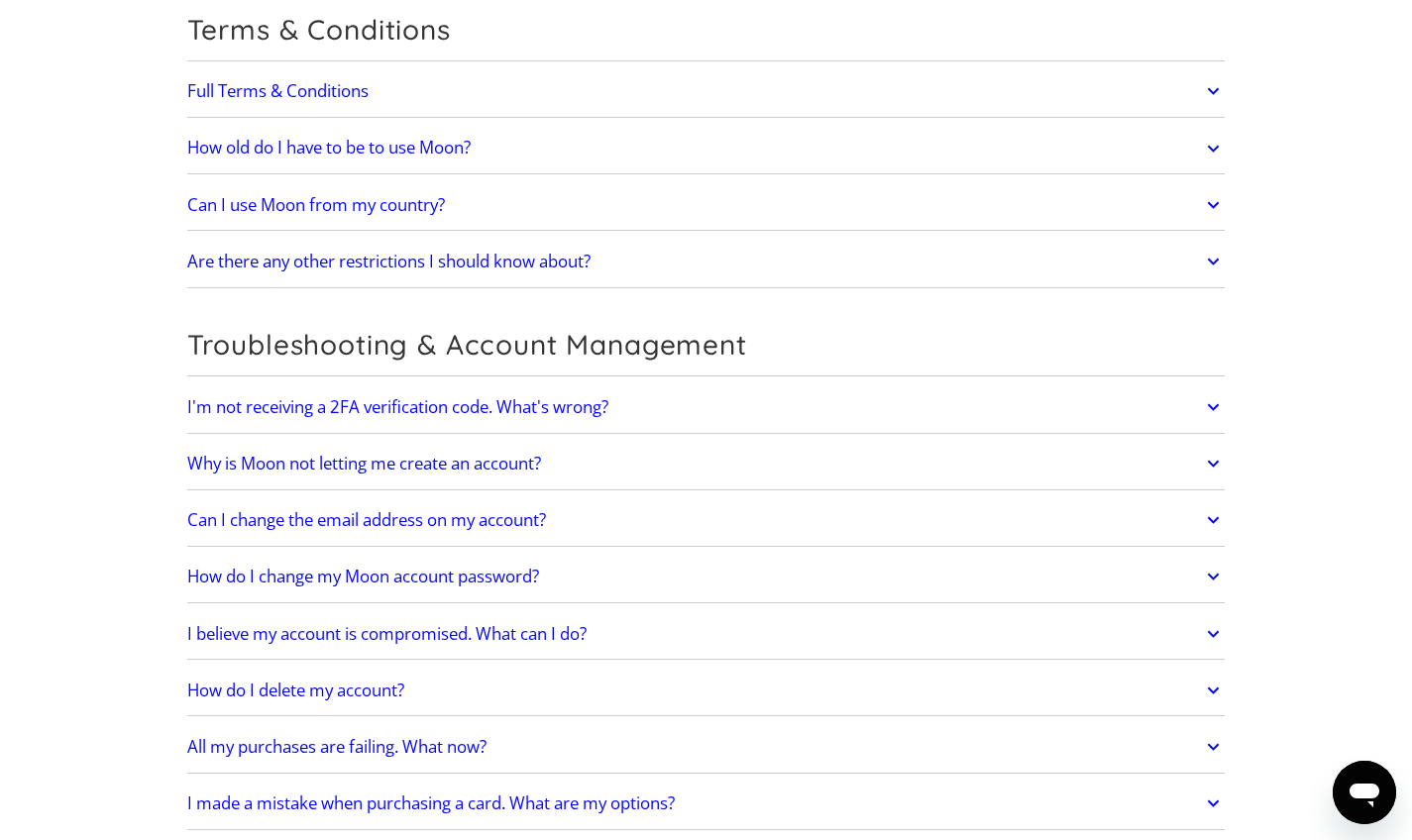 scroll, scrollTop: 3886, scrollLeft: 0, axis: vertical 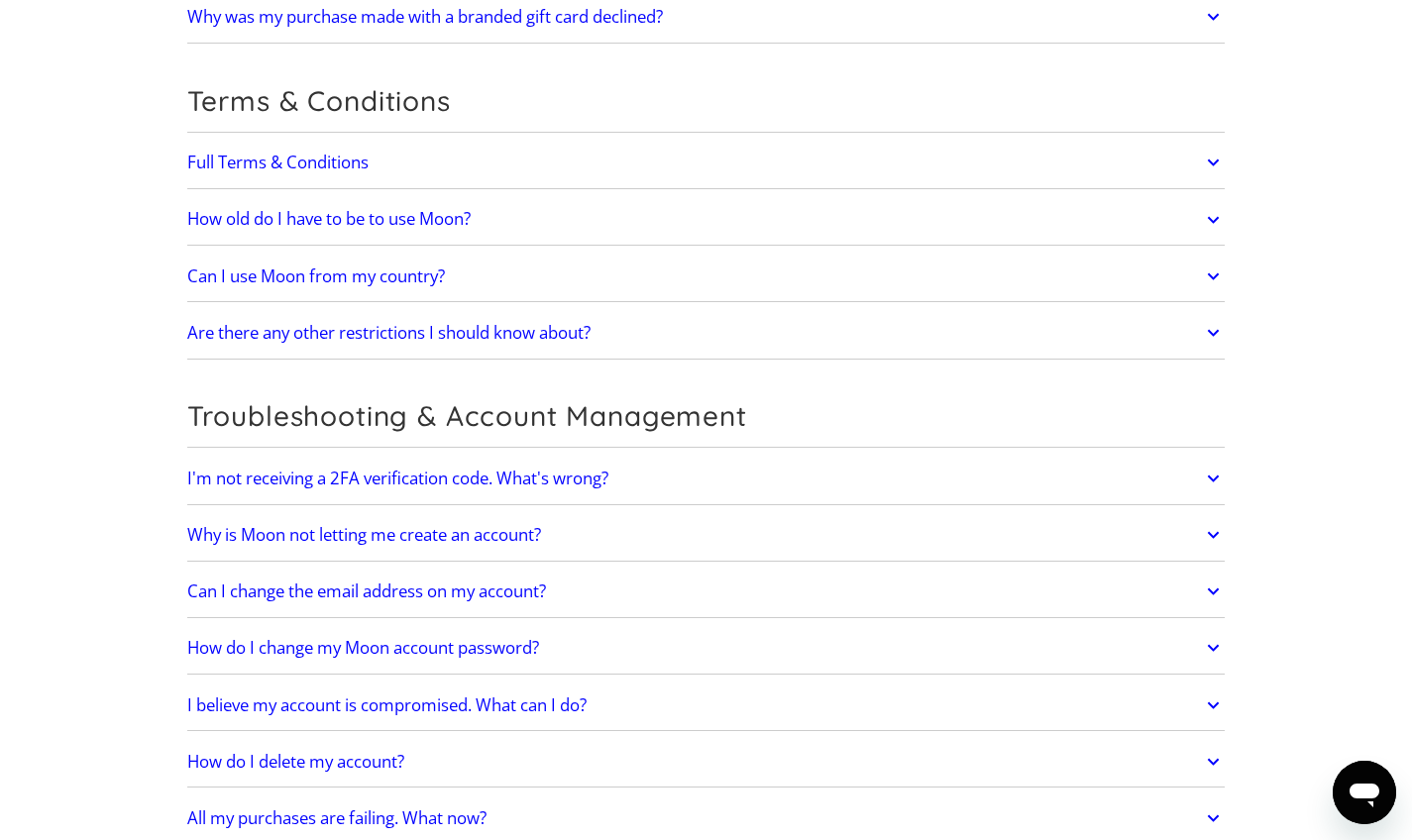 click on "Full Terms & Conditions" at bounding box center [706, 162] 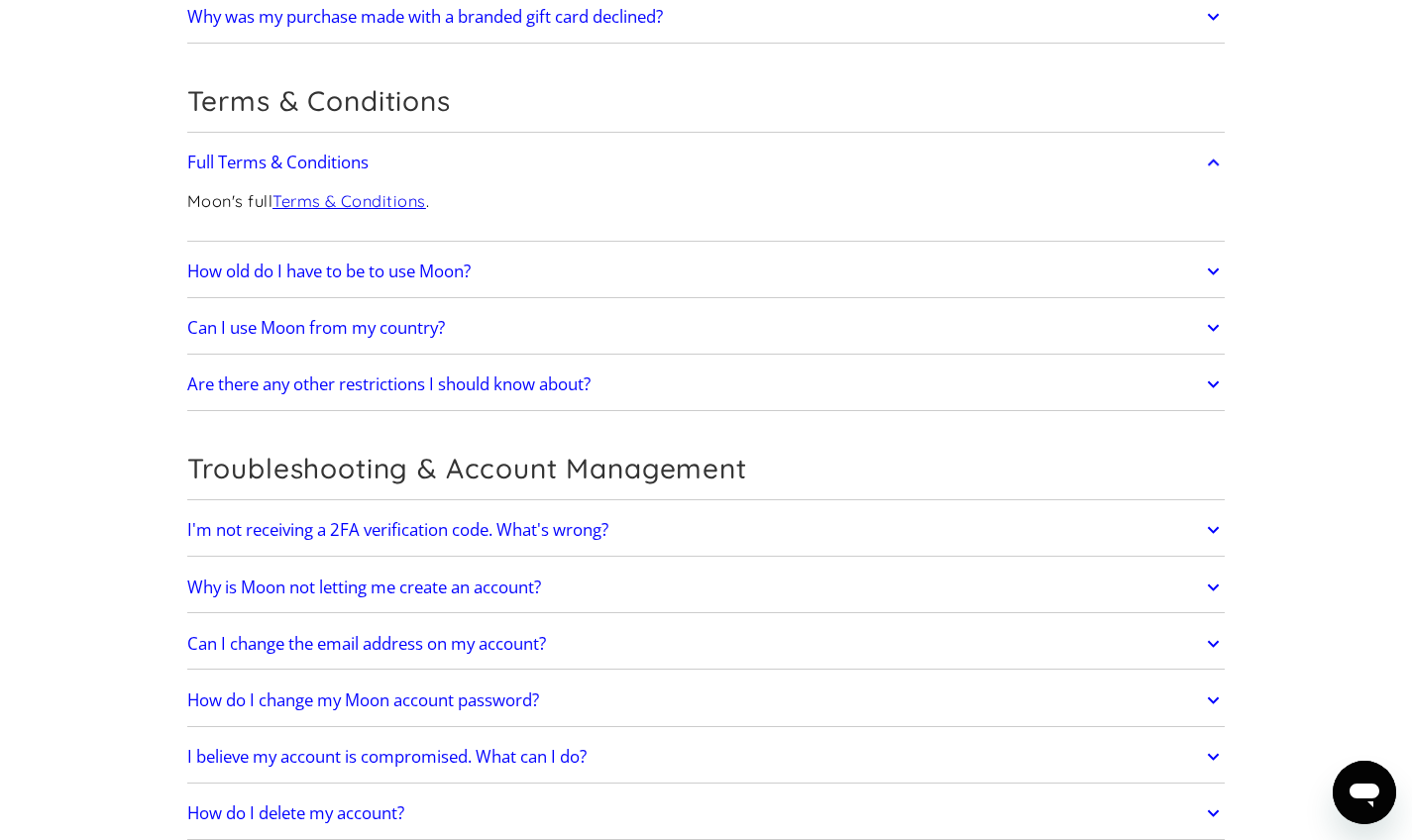 click on "Full Terms & Conditions" at bounding box center [706, 162] 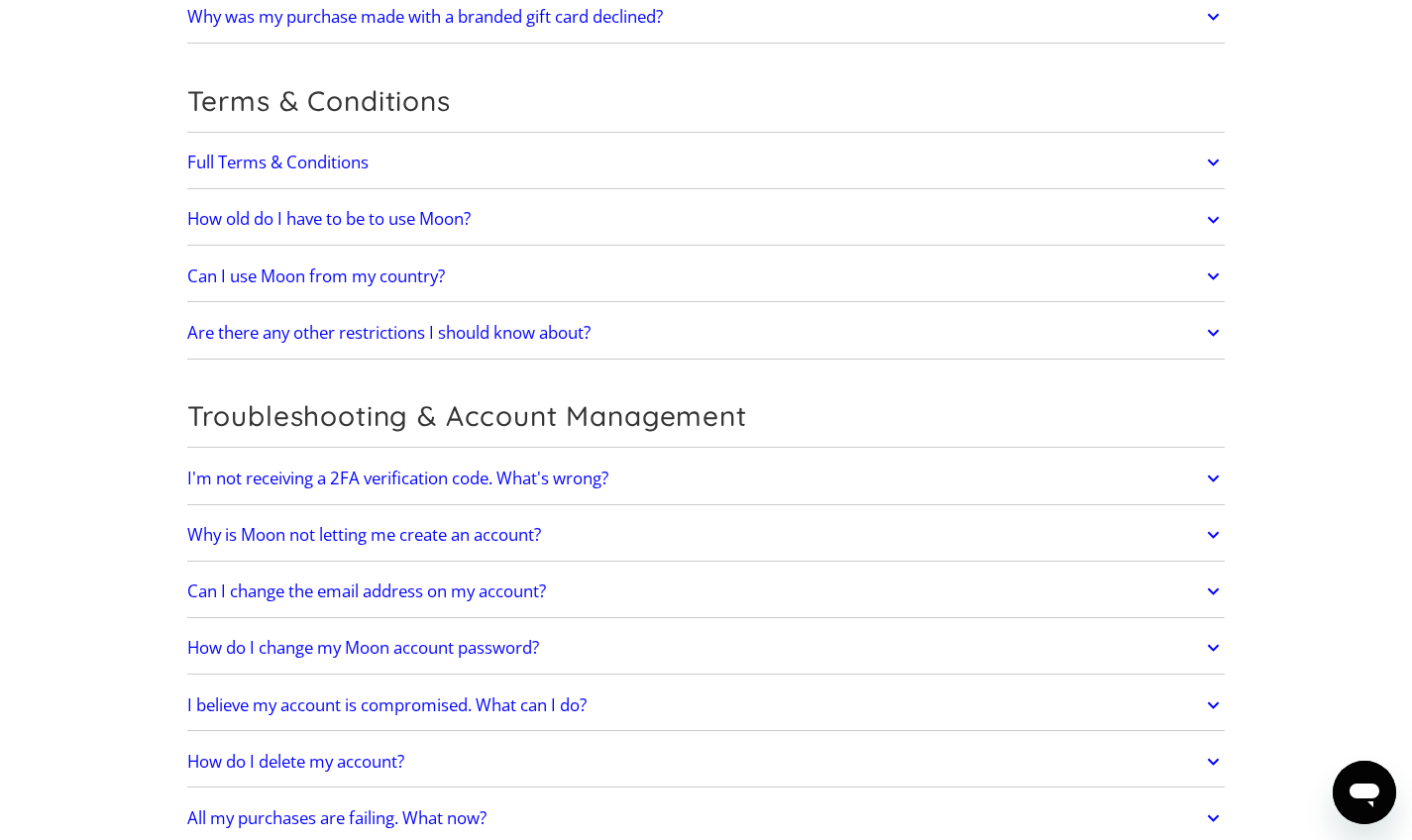 click on "Can I use Moon from my country?" at bounding box center (706, 276) 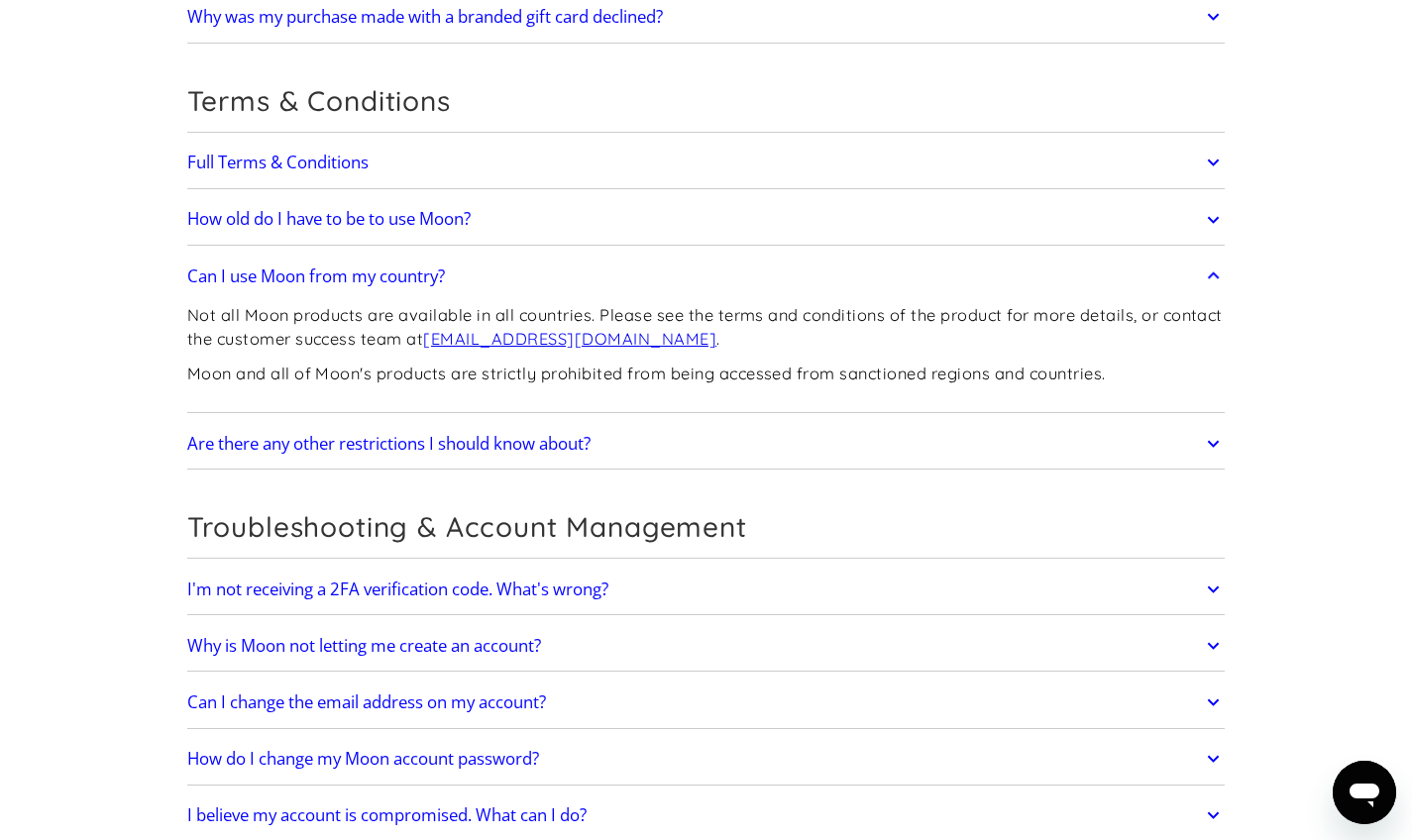 click on "Can I use Moon from my country?" at bounding box center (706, 276) 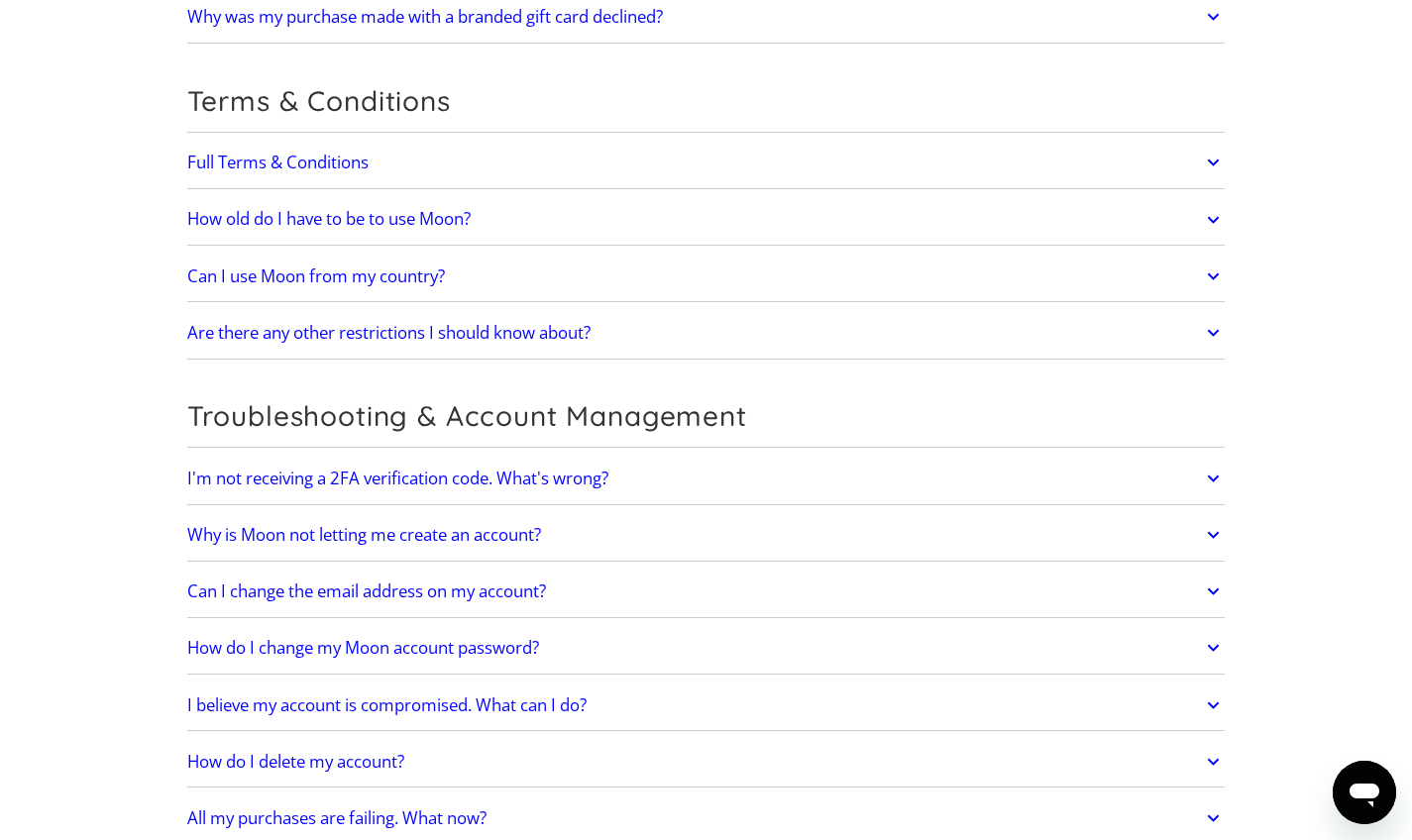 click on "Are there any other restrictions I should know about?" at bounding box center [706, 333] 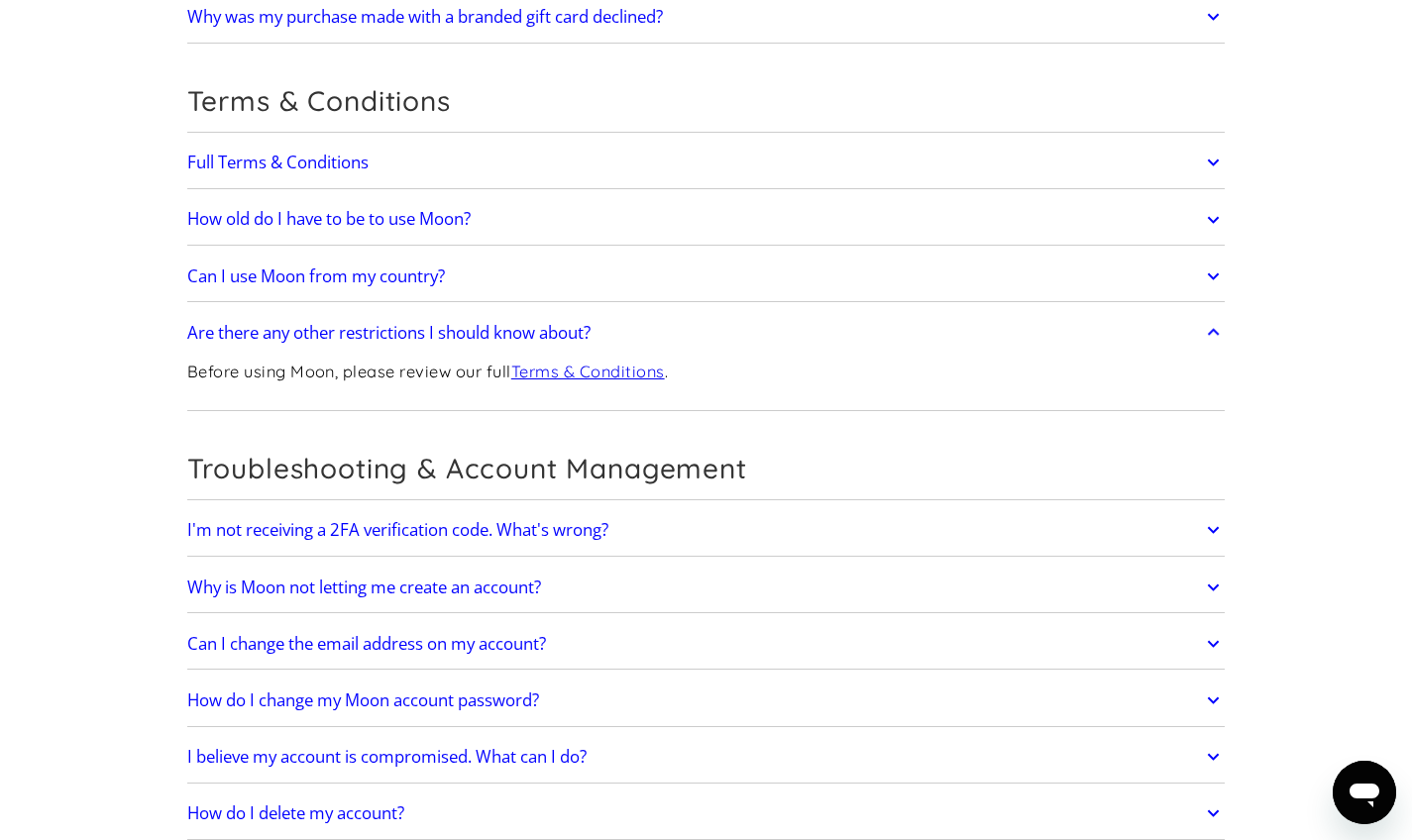 click on "Are there any other restrictions I should know about?" at bounding box center [706, 333] 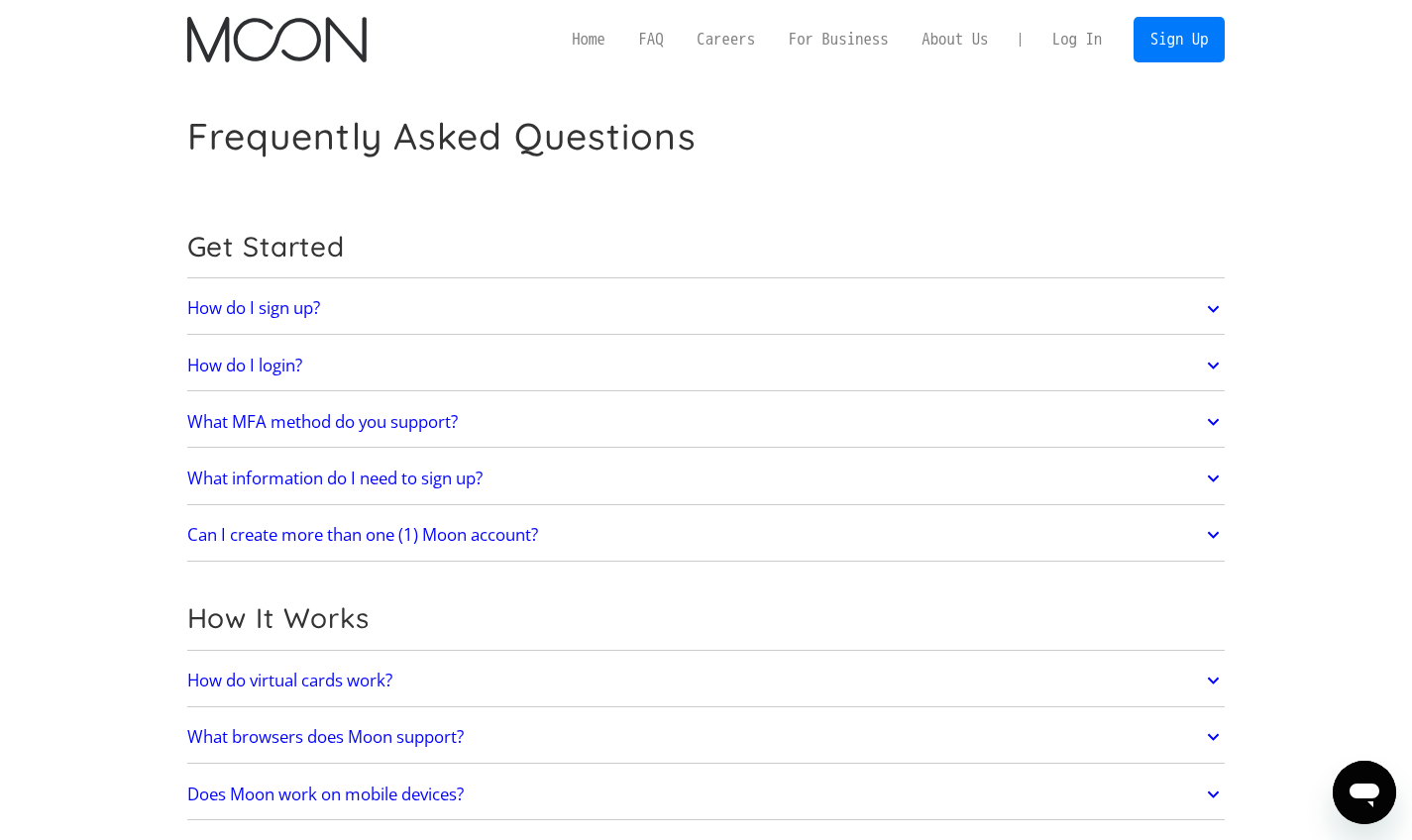 scroll, scrollTop: 0, scrollLeft: 0, axis: both 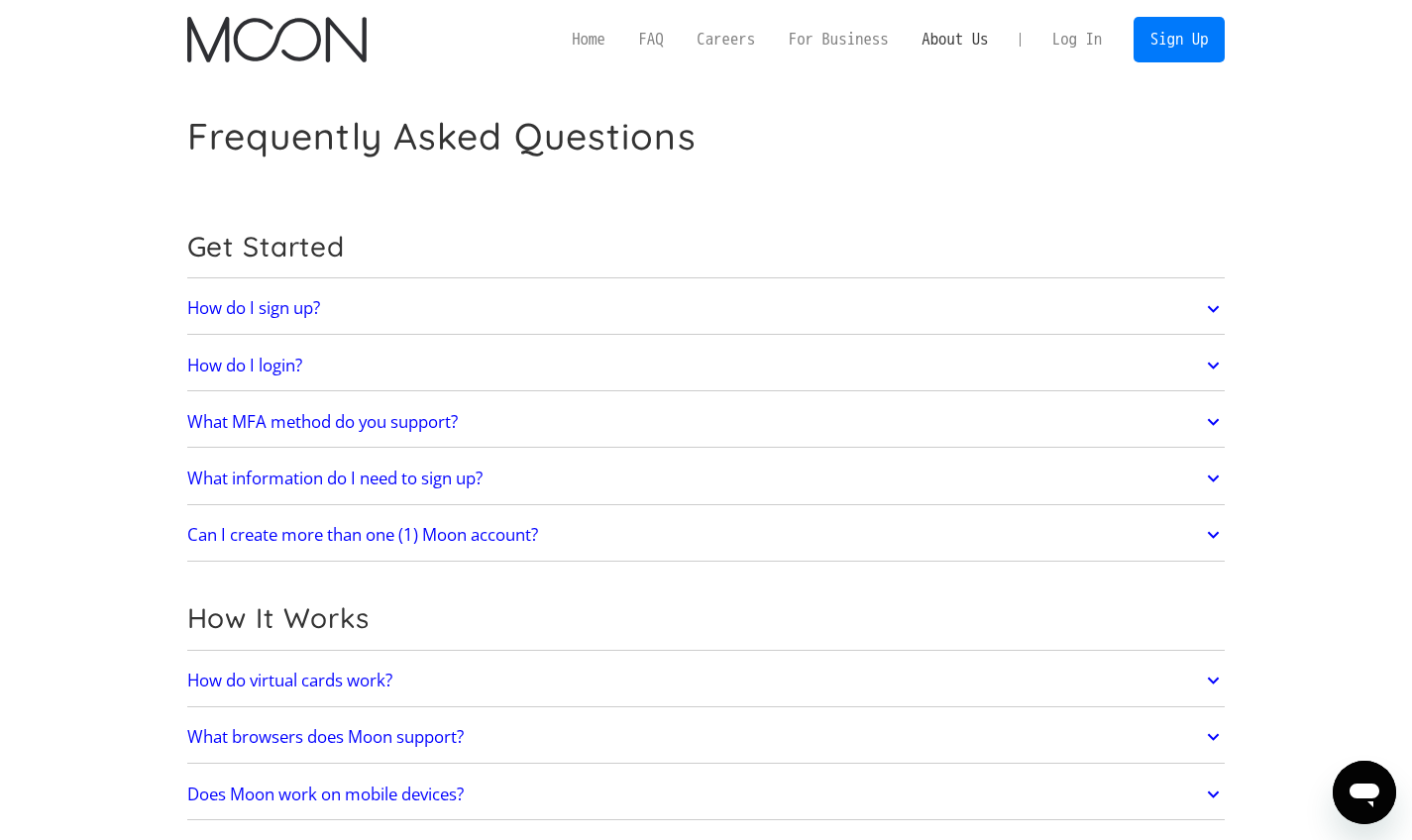 click on "About Us" at bounding box center (954, 39) 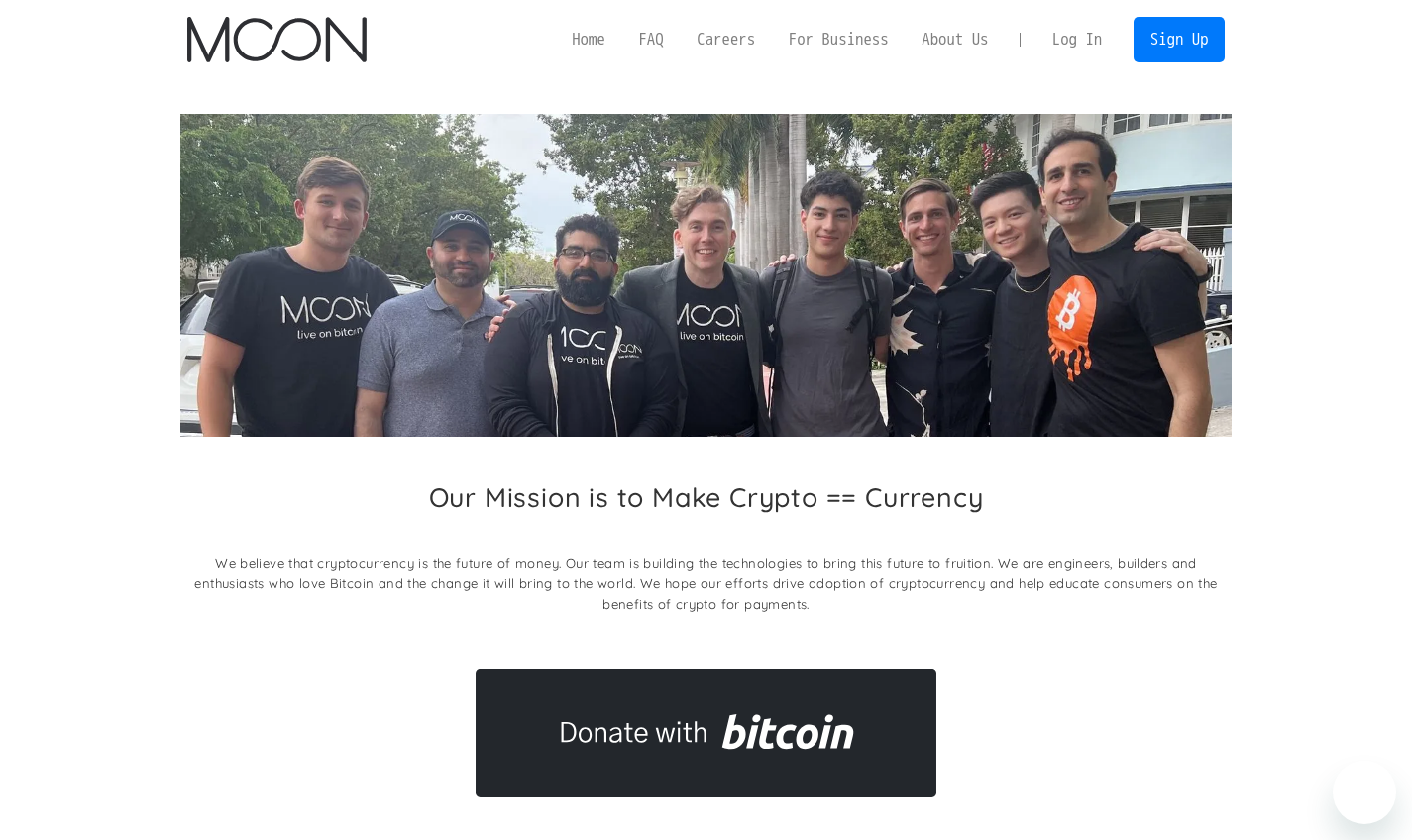 scroll, scrollTop: 0, scrollLeft: 0, axis: both 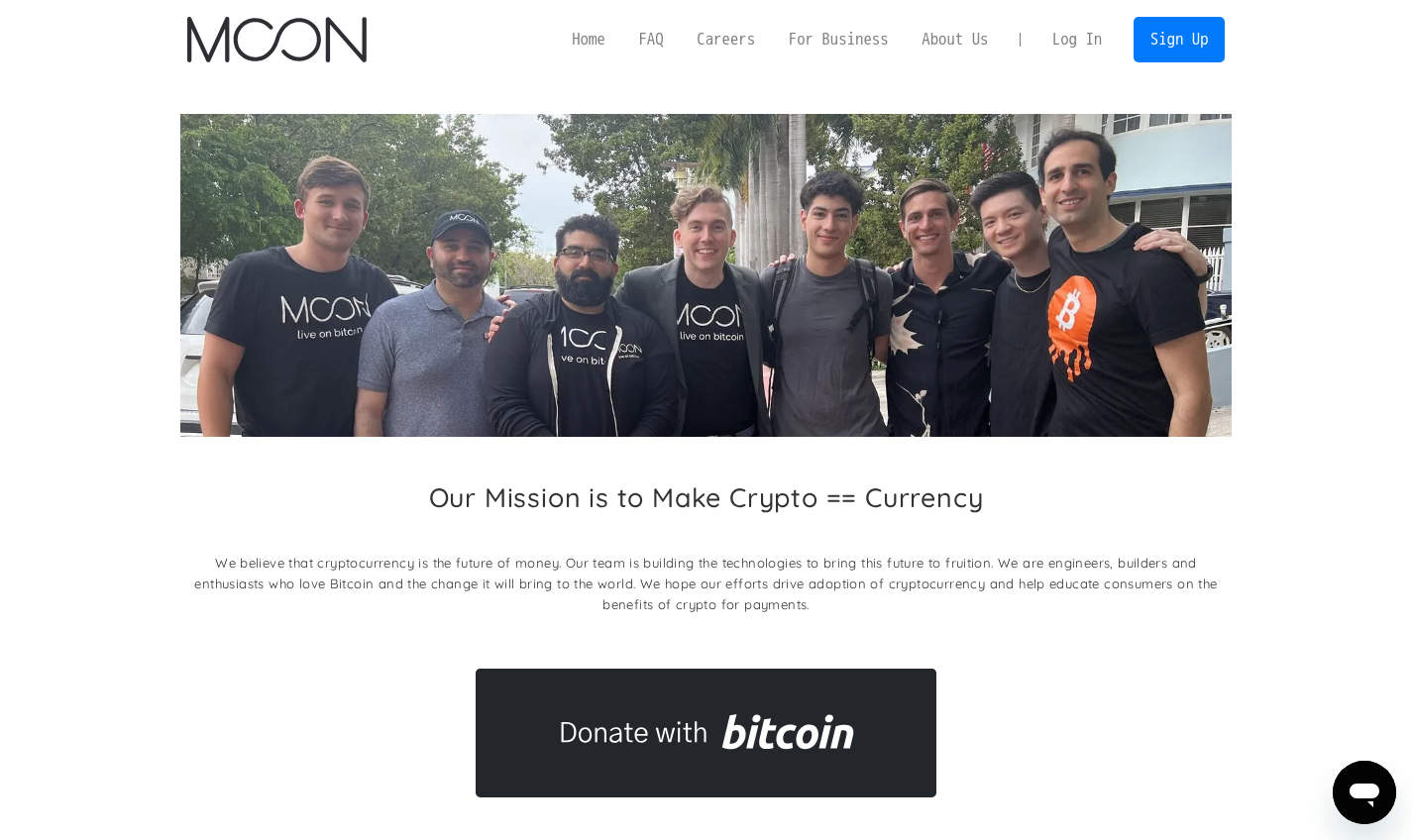 click on "Home FAQ Careers For Business About Us Log In Sign Up" at bounding box center [890, 39] 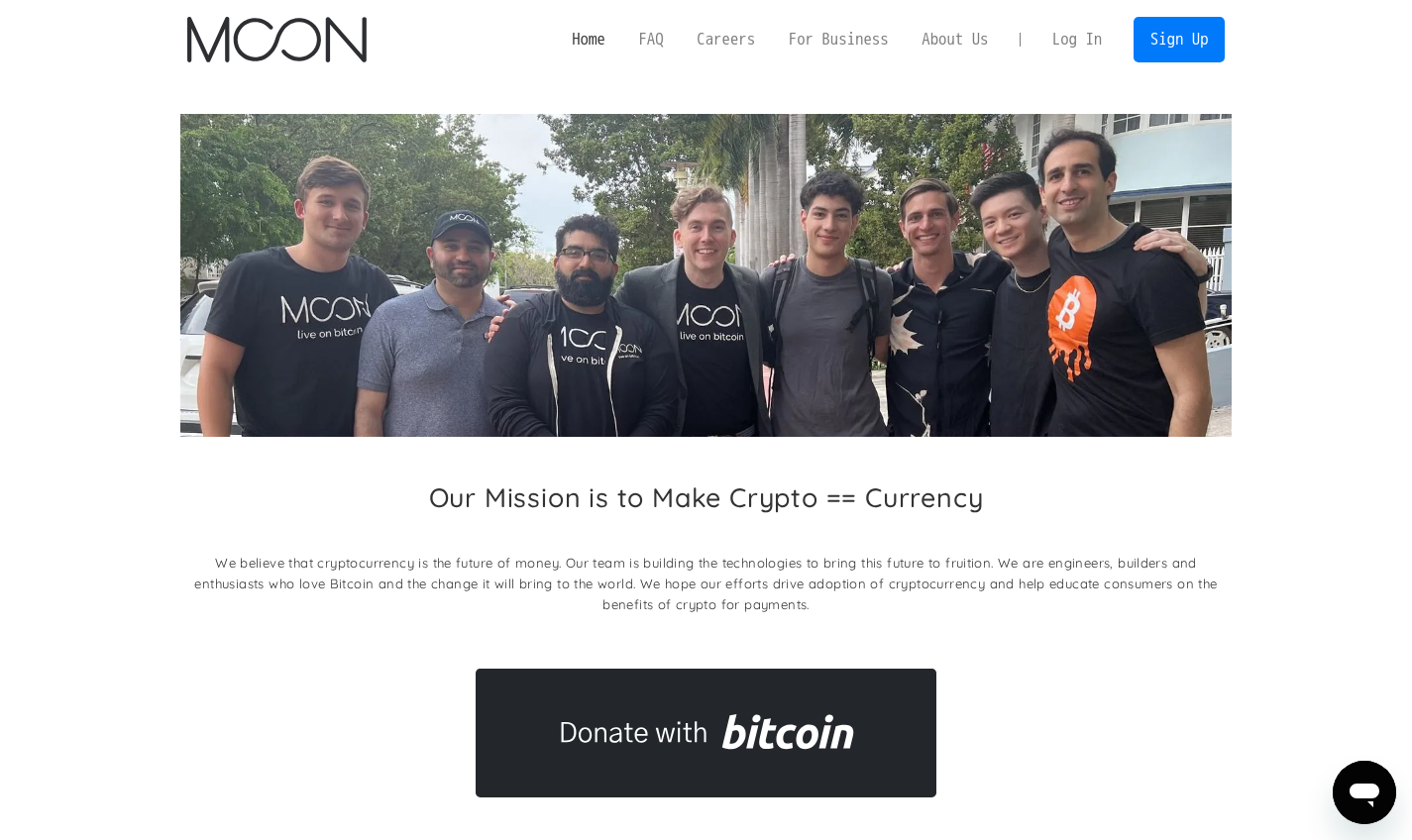 click on "Home" at bounding box center [588, 39] 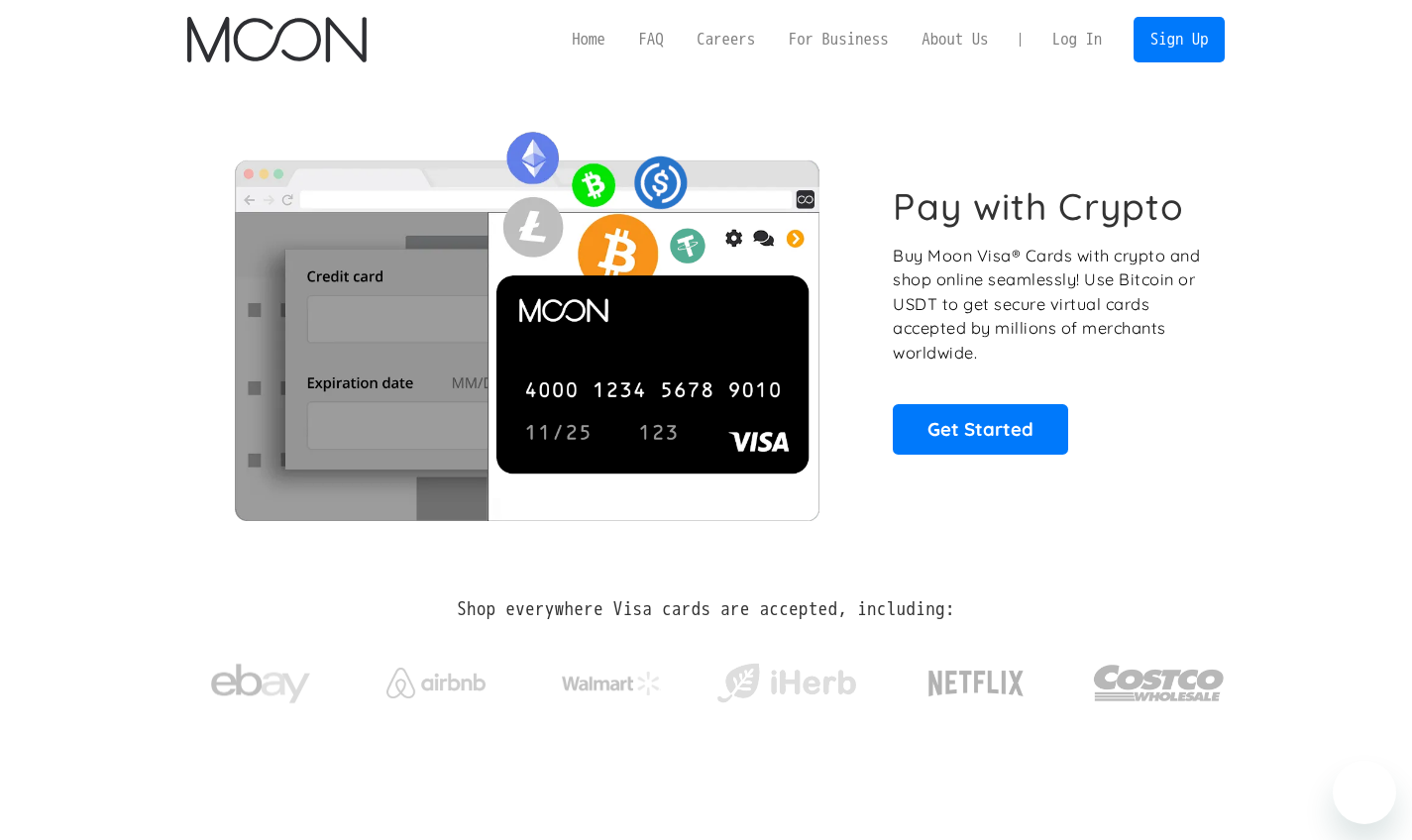 scroll, scrollTop: 0, scrollLeft: 0, axis: both 